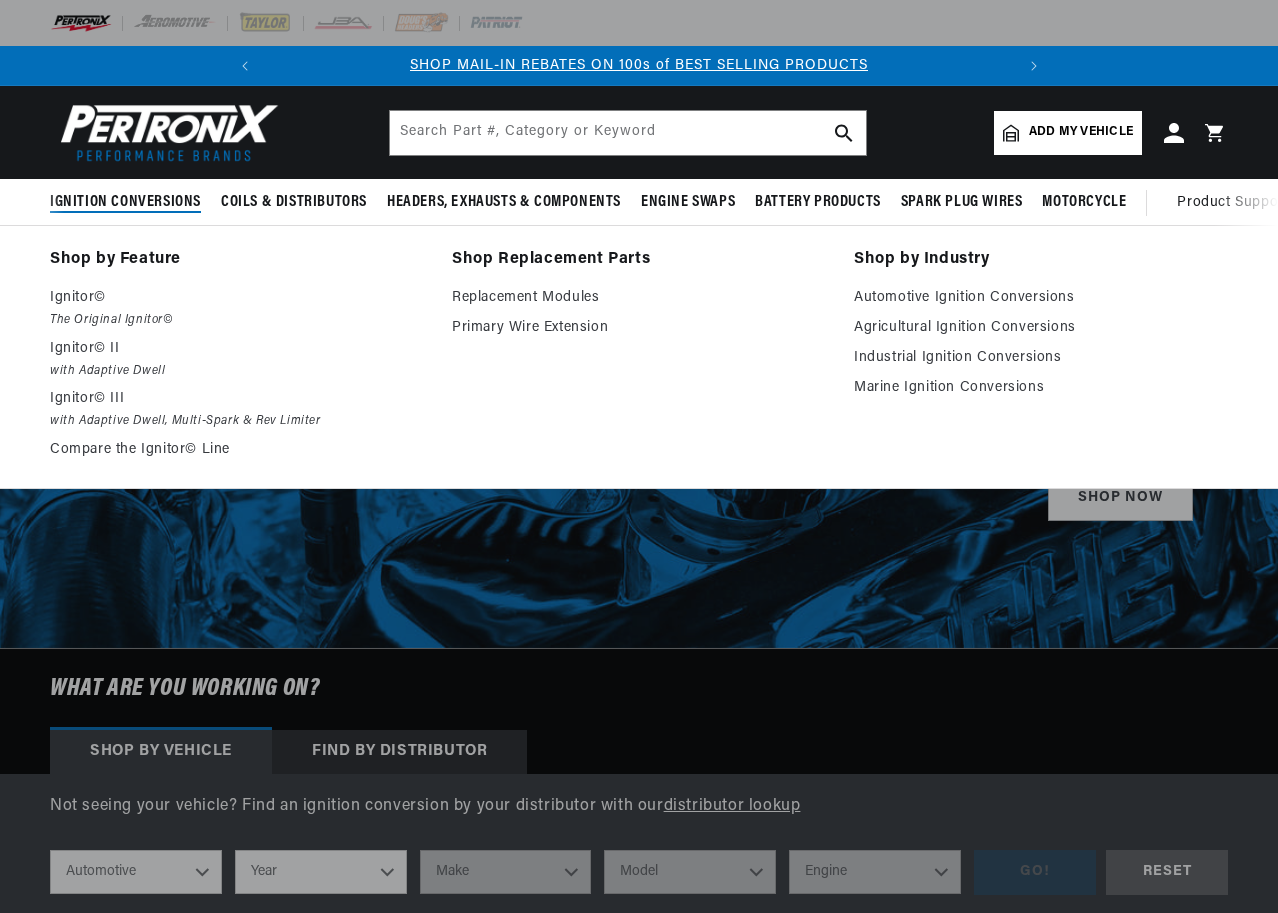 scroll, scrollTop: 0, scrollLeft: 0, axis: both 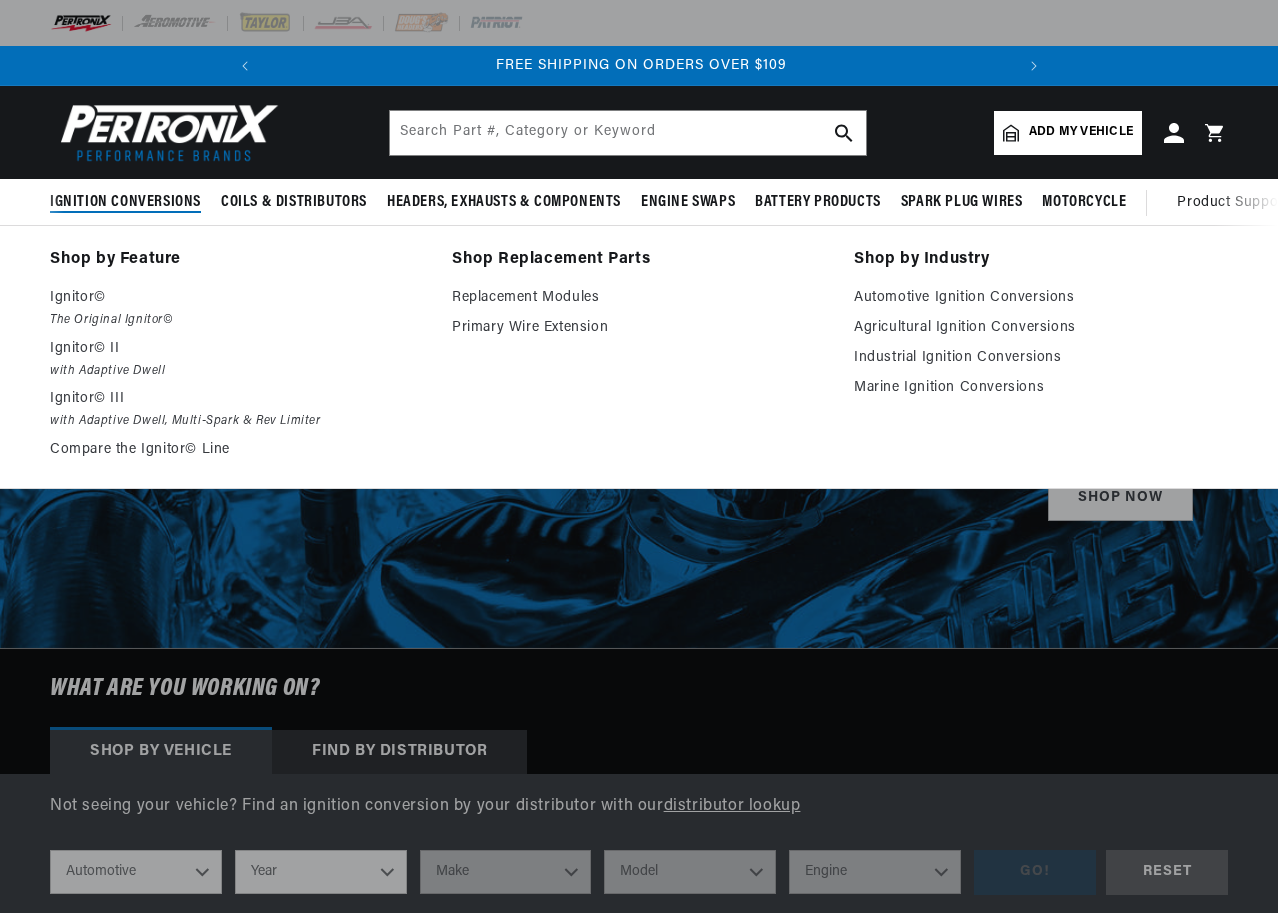 click on "Ignition Conversions" at bounding box center [125, 202] 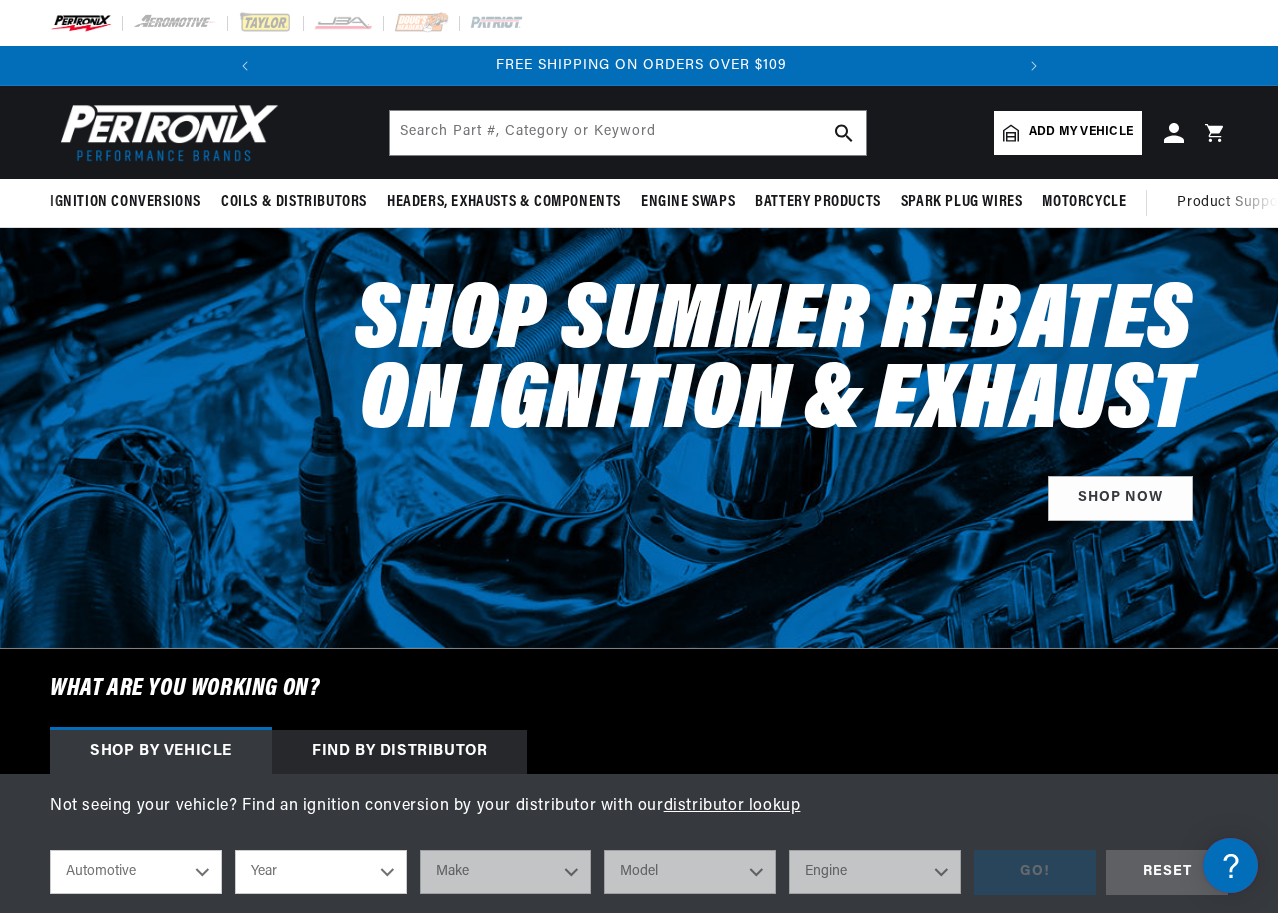 scroll, scrollTop: 0, scrollLeft: 0, axis: both 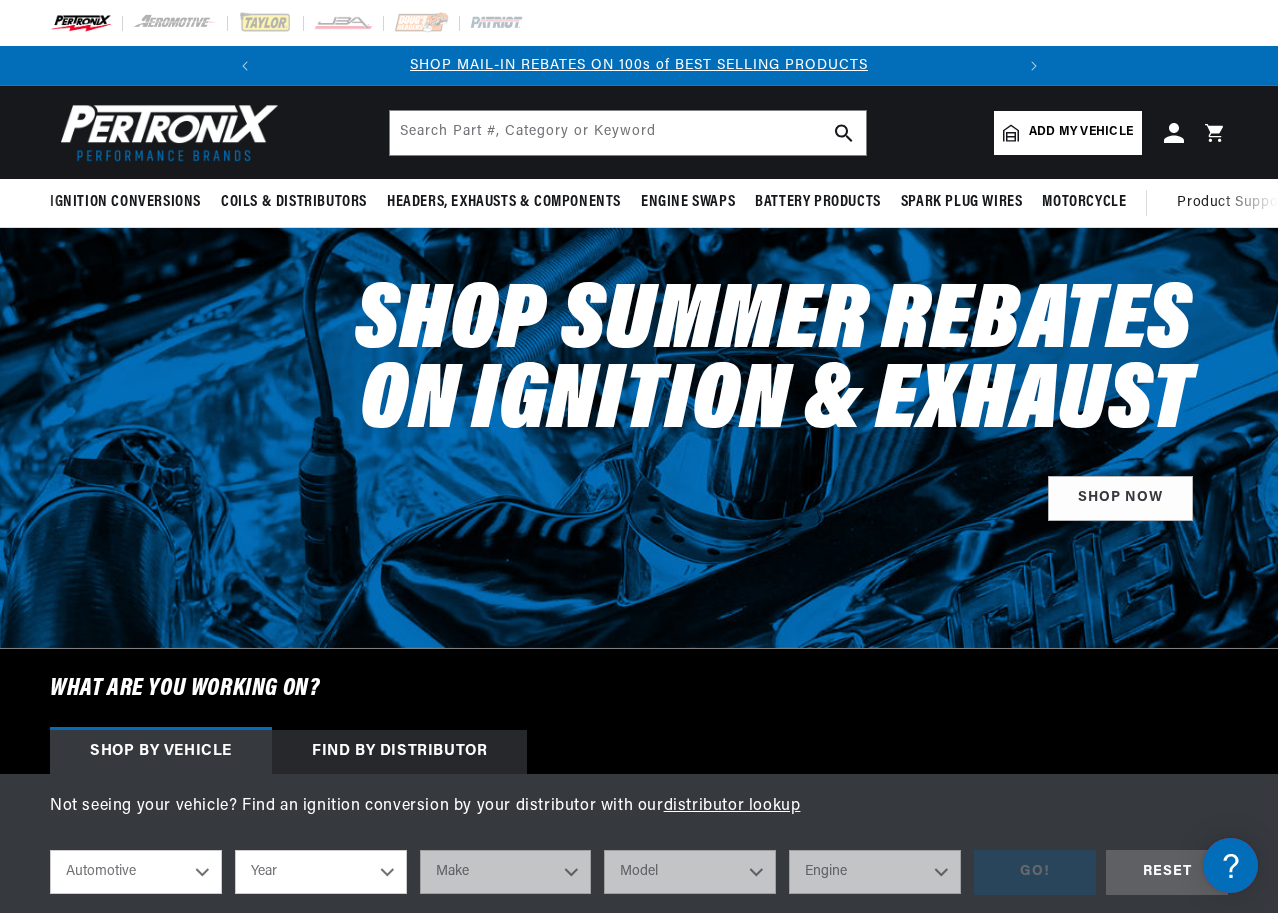 select on "1966" 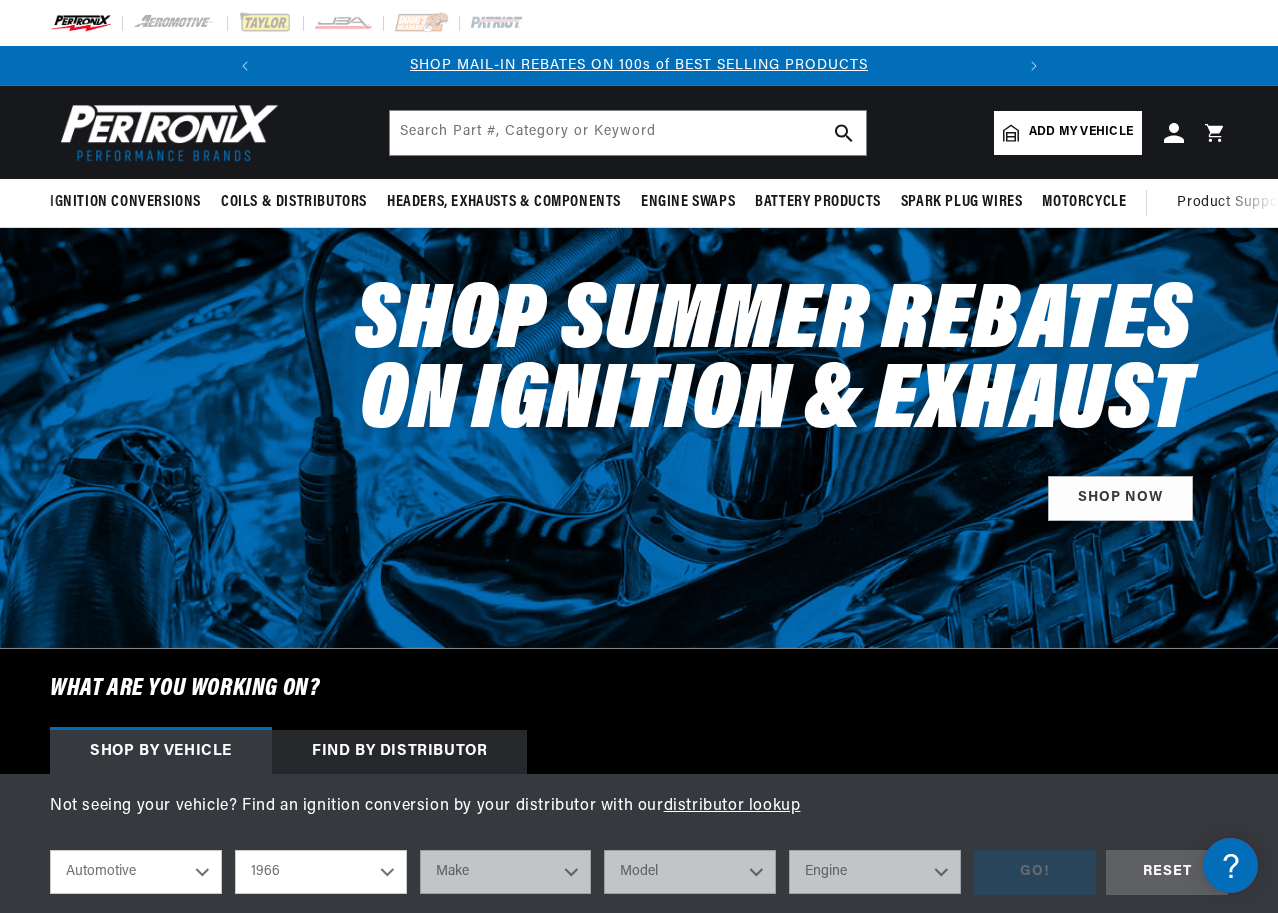 click on "Year
2022
2021
2020
2019
2018
2017
2016
2015
2014
2013
2012
2011
2010
2009
2008
2007
2006
2005
2004
2003
2002
2001
2000
1999
1998
1997
1996
1995
1994
1993
1992
1991
1990
1989
1988
1987
1986 1985" at bounding box center (321, 872) 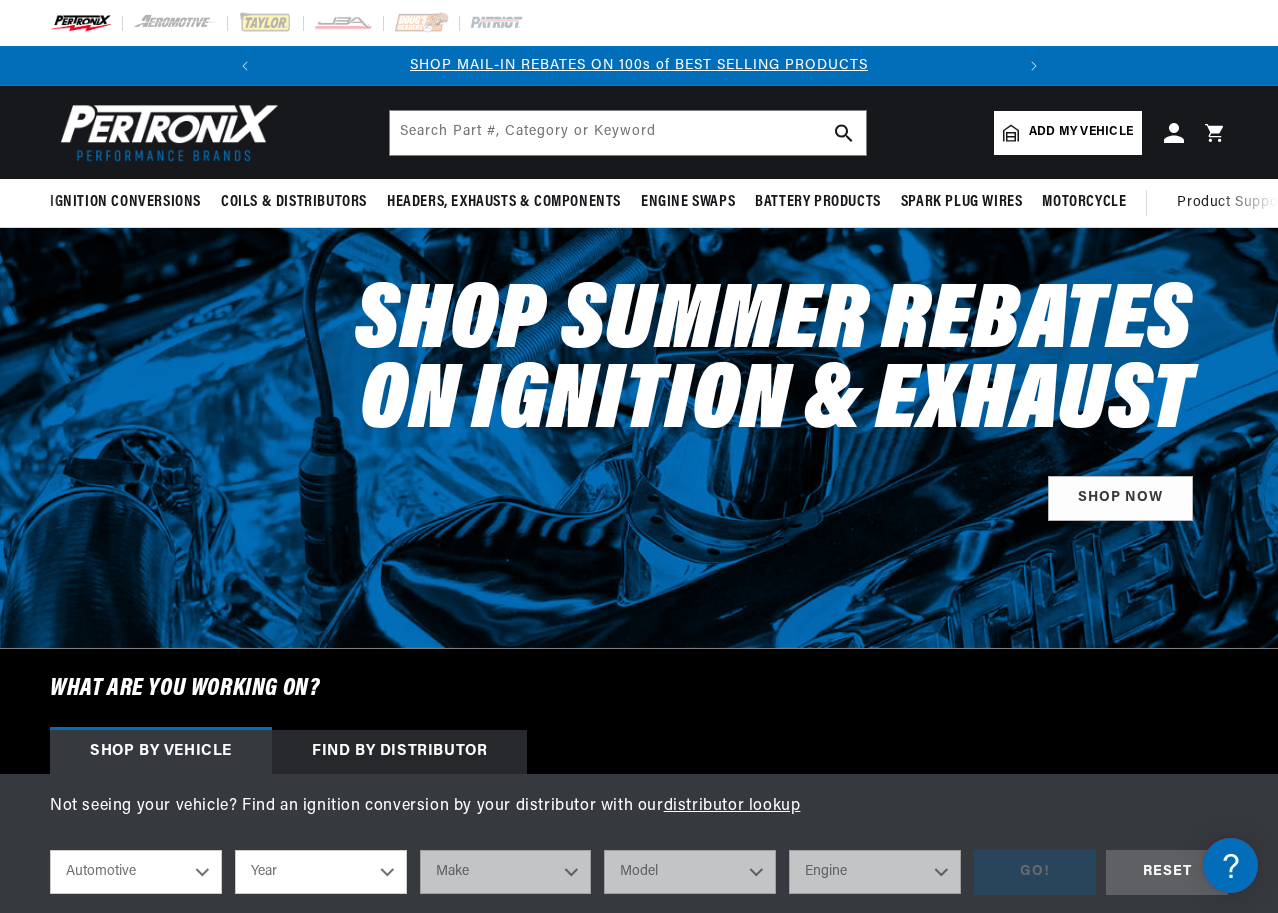 select on "1966" 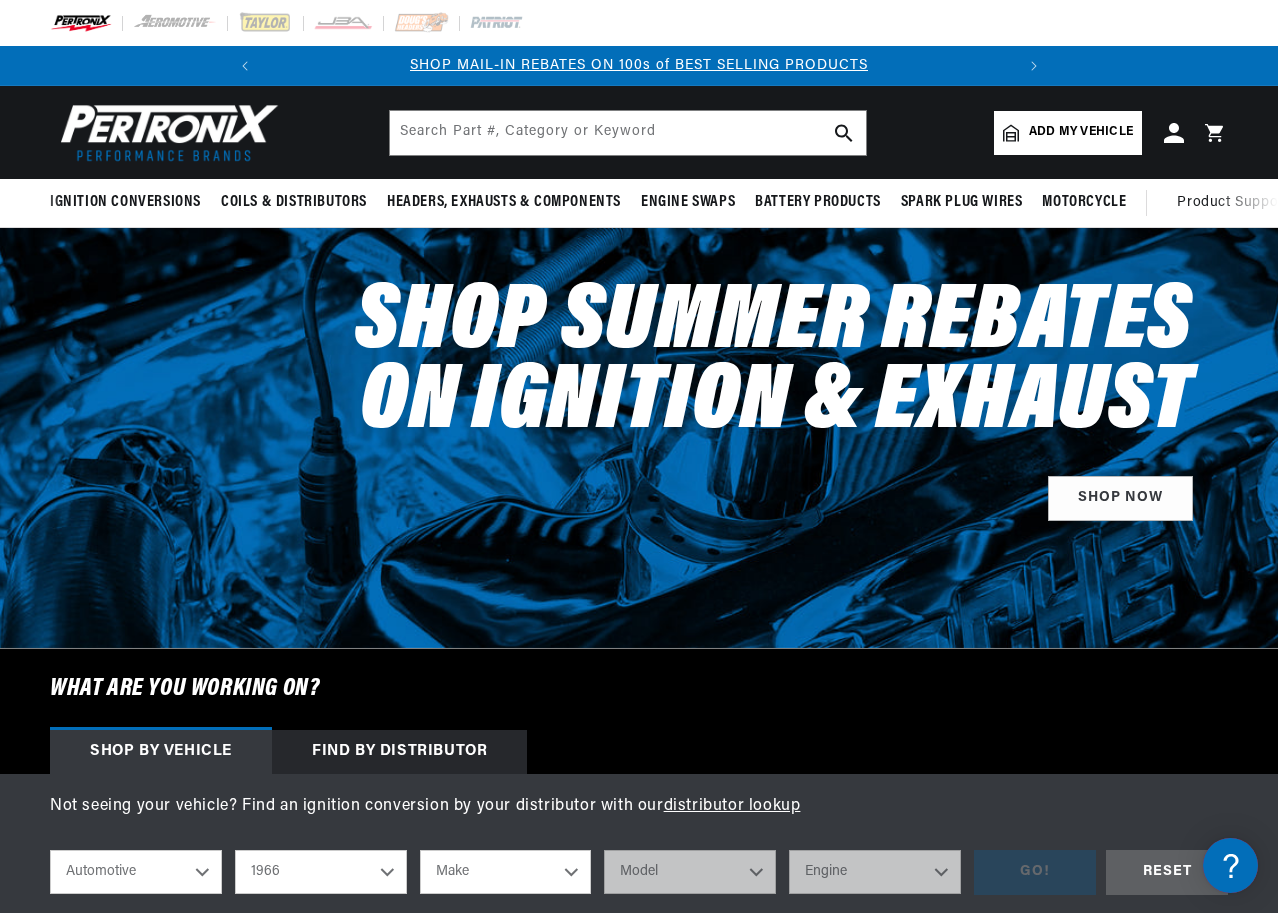 click on "Make
Alfa Romeo
American Motors
Aston Martin
Austin
Austin Healey
Avanti
Bentley
Buick
Cadillac
Checker
Chevrolet
Chrysler
Dodge
Ferrari
Ford
Ford (Europe)
GMC
Gordon-Keeble
IHC Truck
International
Jaguar
Jeep
Lamborghini
Lancia
Lincoln
Lotus
Maserati
Mercedes-Benz
Mercury
MG
Military Vehicles
Morris Nissan" at bounding box center (506, 872) 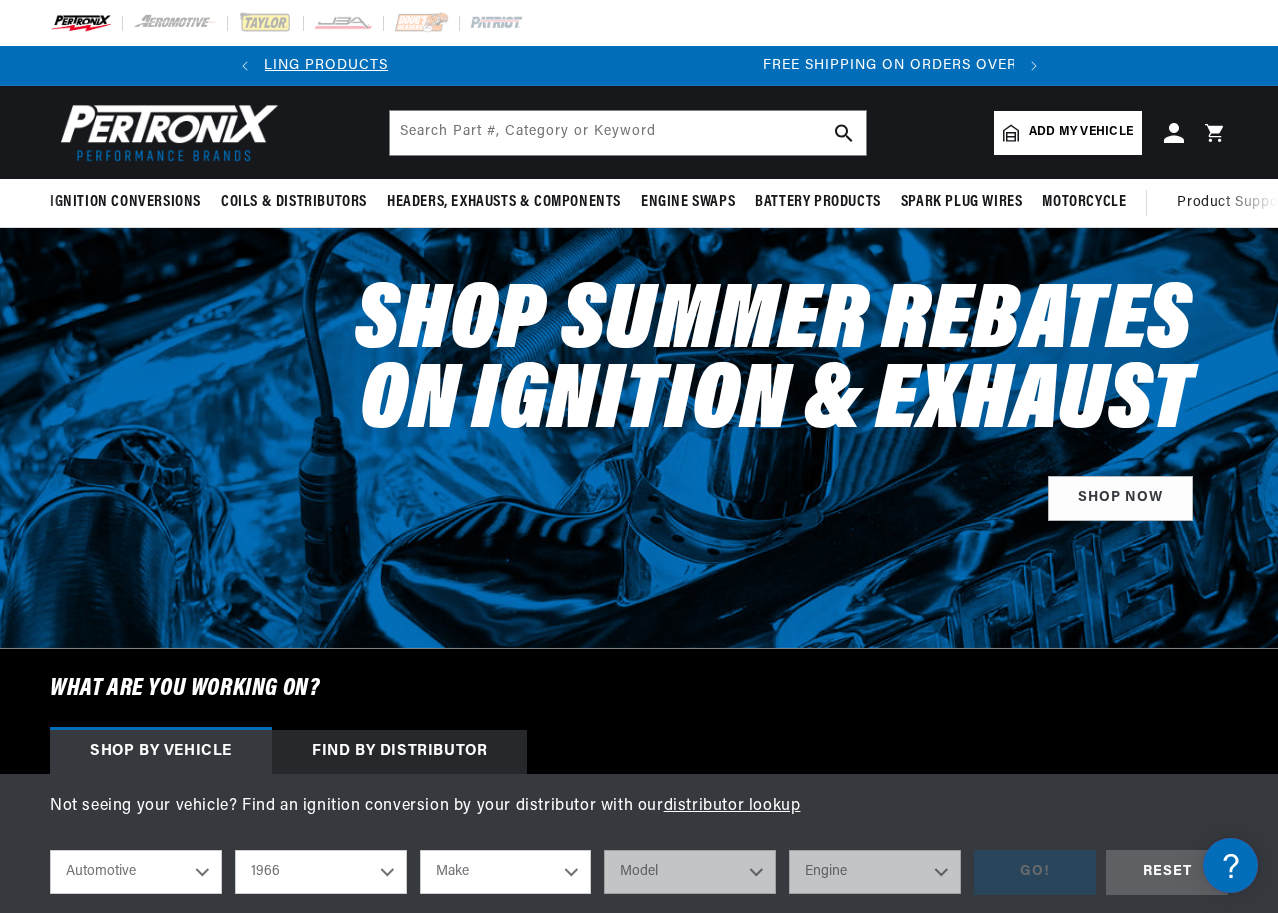 scroll, scrollTop: 0, scrollLeft: 747, axis: horizontal 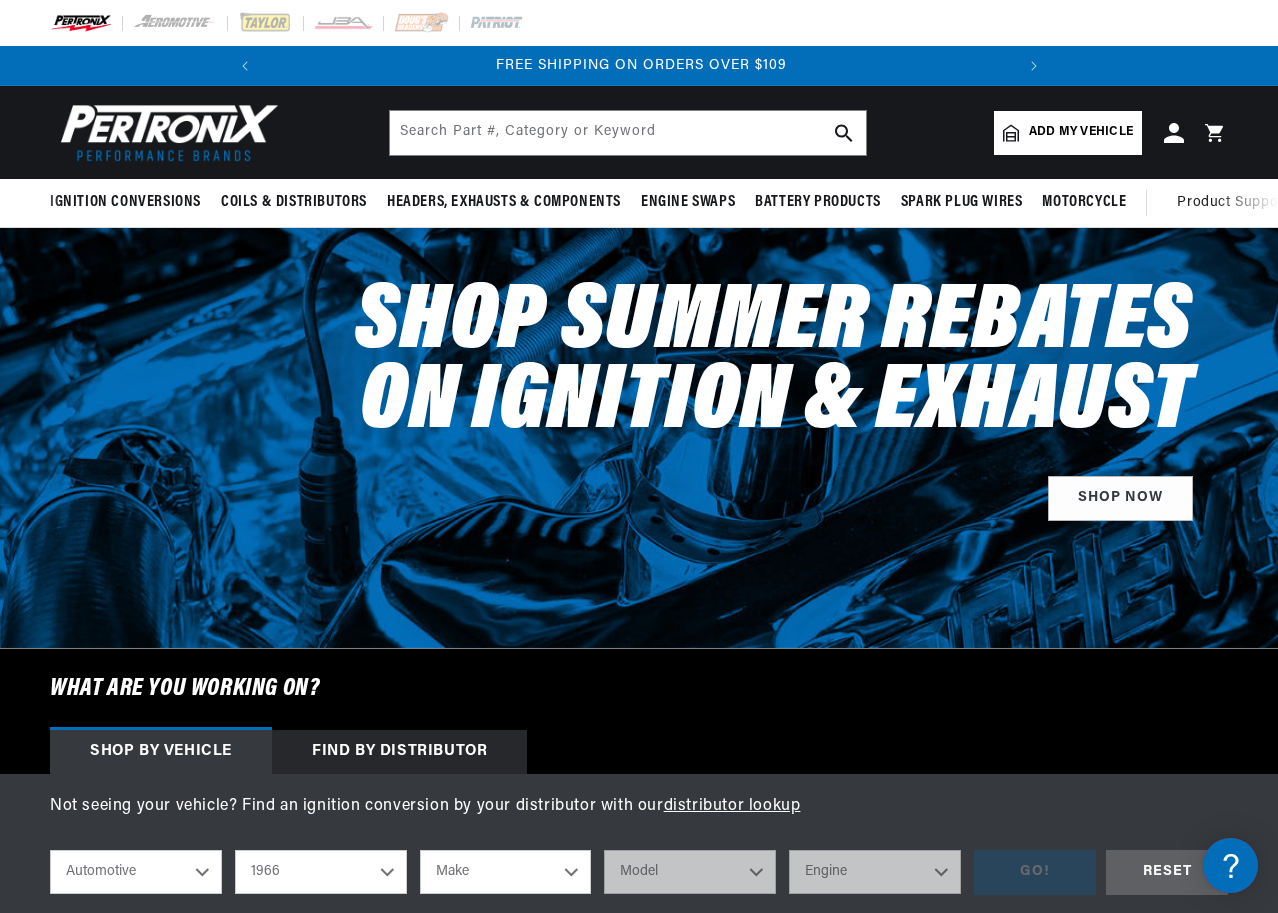 select on "Pontiac" 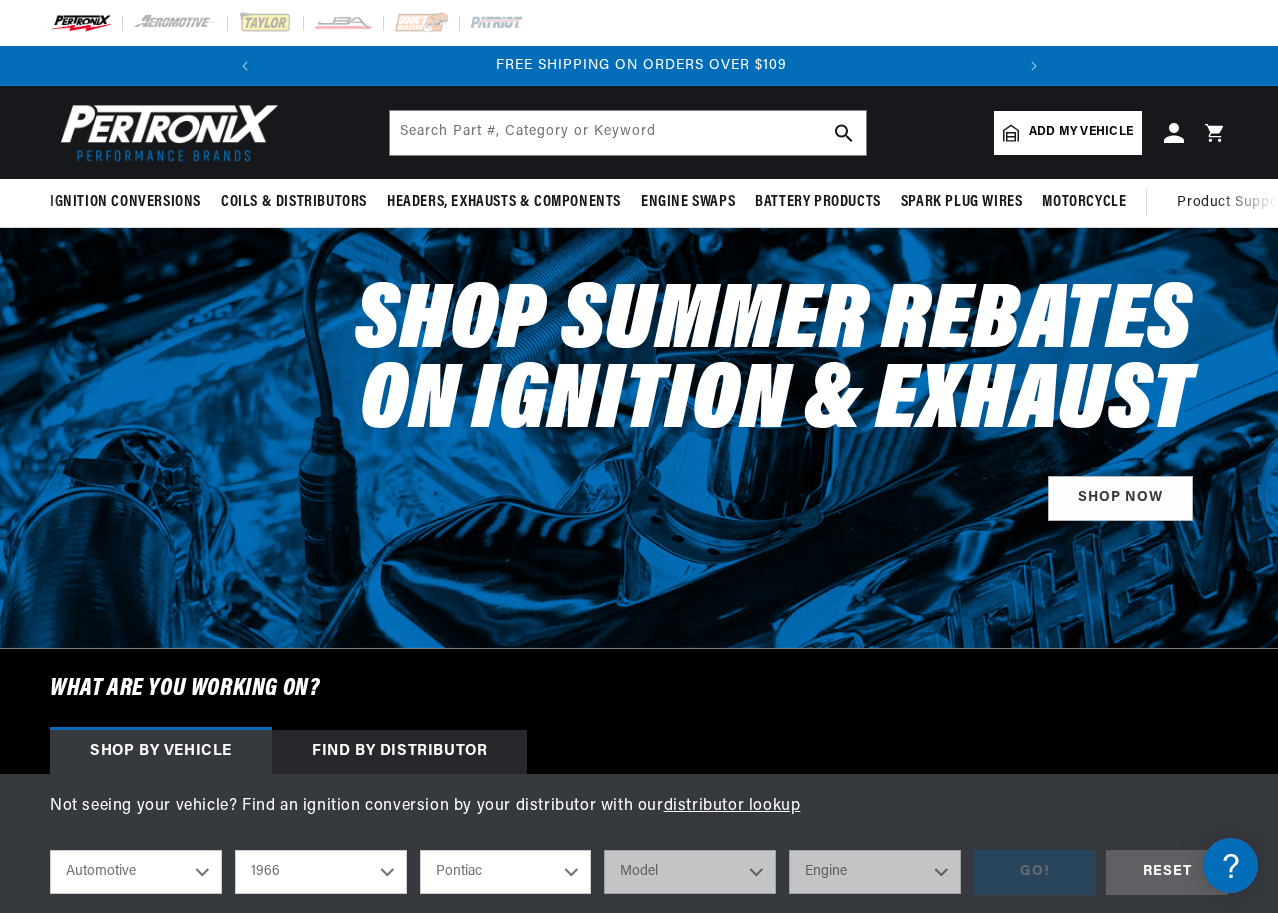 click on "Make
Alfa Romeo
American Motors
Aston Martin
Austin
Austin Healey
Avanti
Bentley
Buick
Cadillac
Checker
Chevrolet
Chrysler
Dodge
Ferrari
Ford
Ford (Europe)
GMC
Gordon-Keeble
IHC Truck
International
Jaguar
Jeep
Lamborghini
Lancia
Lincoln
Lotus
Maserati
Mercedes-Benz
Mercury
MG
Military Vehicles
Morris Nissan" at bounding box center (506, 872) 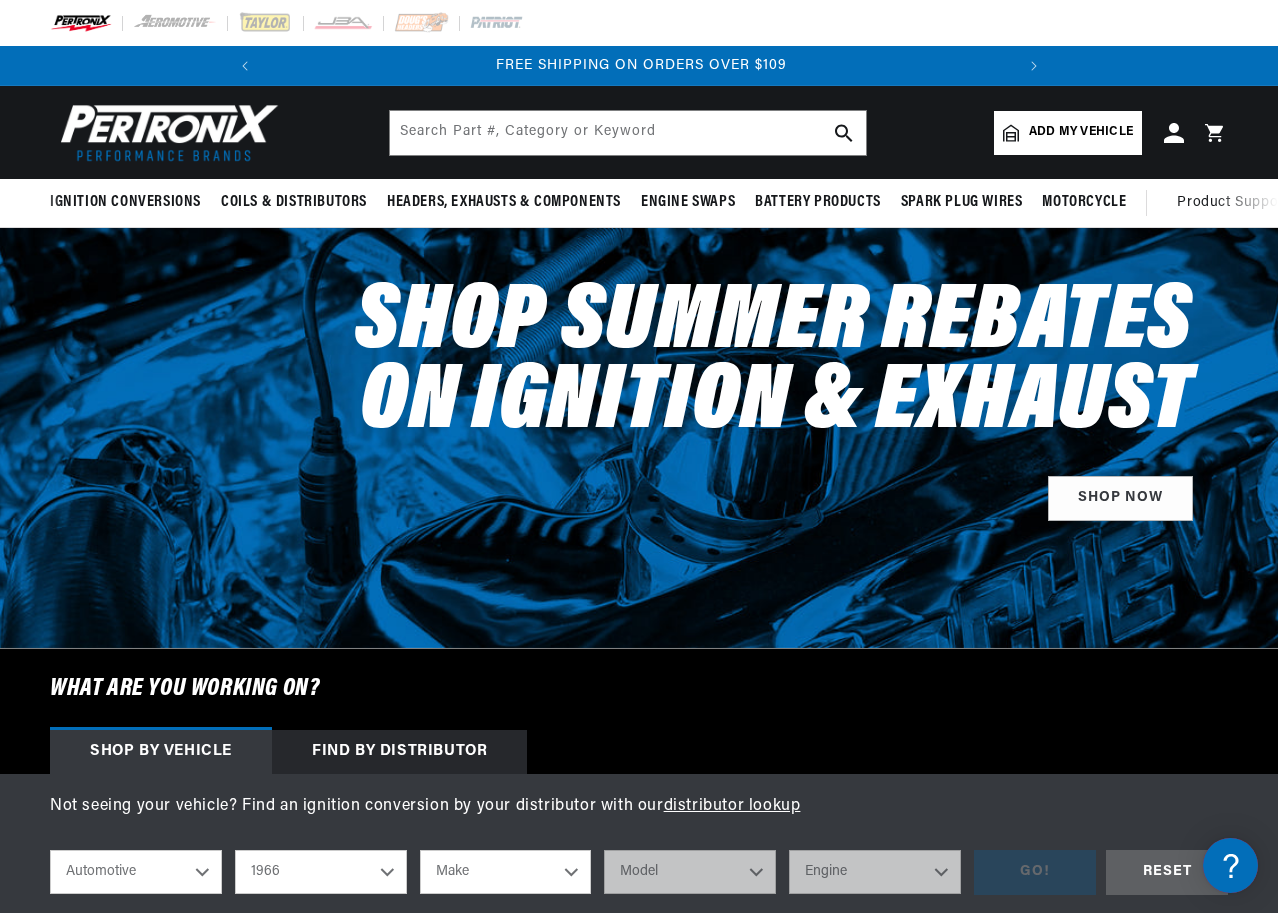 select on "Pontiac" 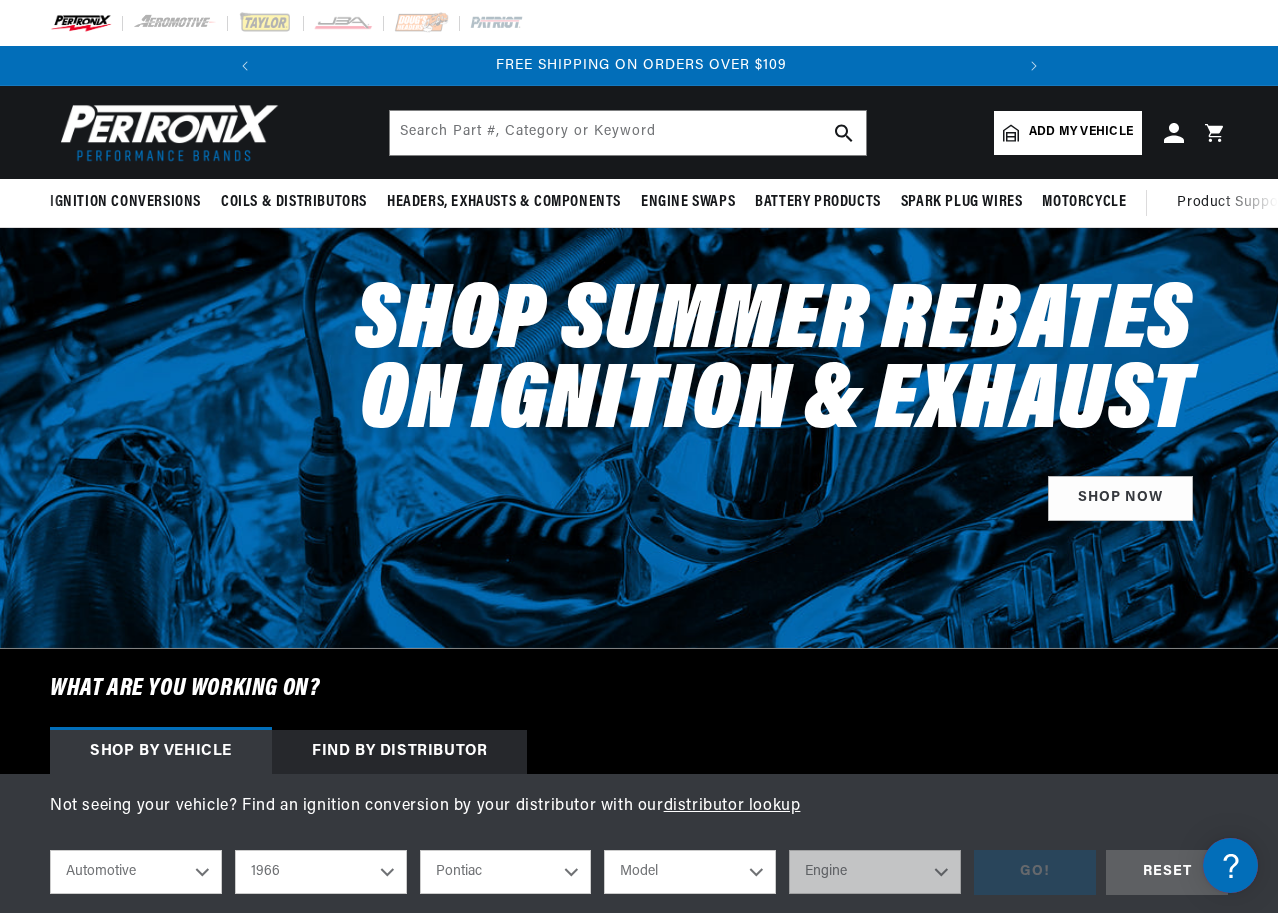 click on "Model
Acadian
Beaumont
Bonneville
Catalina
Grand Prix
GTO
Laurentian
LeMans
Parisienne
Star Chief
Strato-Chief
Tempest" at bounding box center (690, 872) 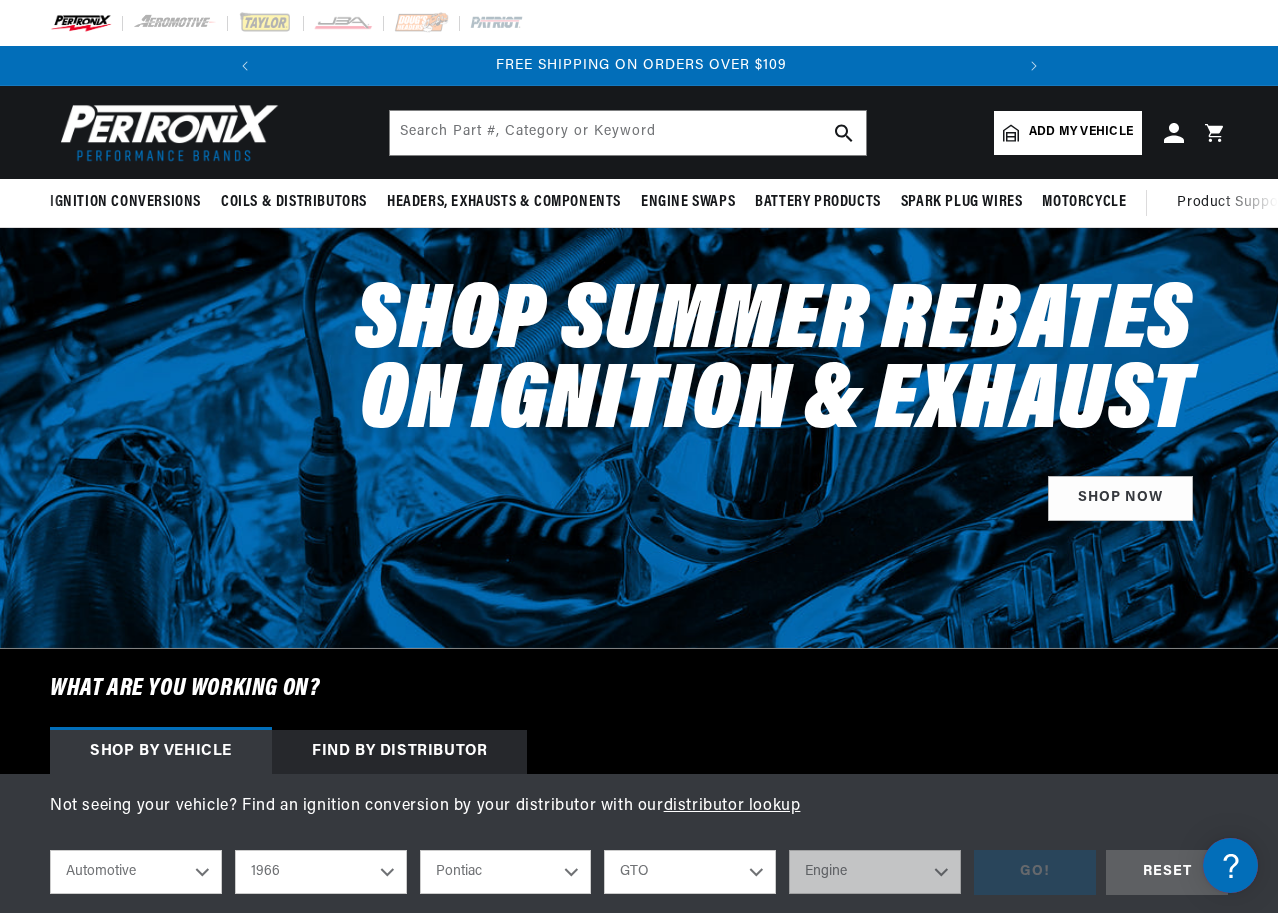 click on "Model
Acadian
Beaumont
Bonneville
Catalina
Grand Prix
GTO
Laurentian
LeMans
Parisienne
Star Chief
Strato-Chief
Tempest" at bounding box center (690, 872) 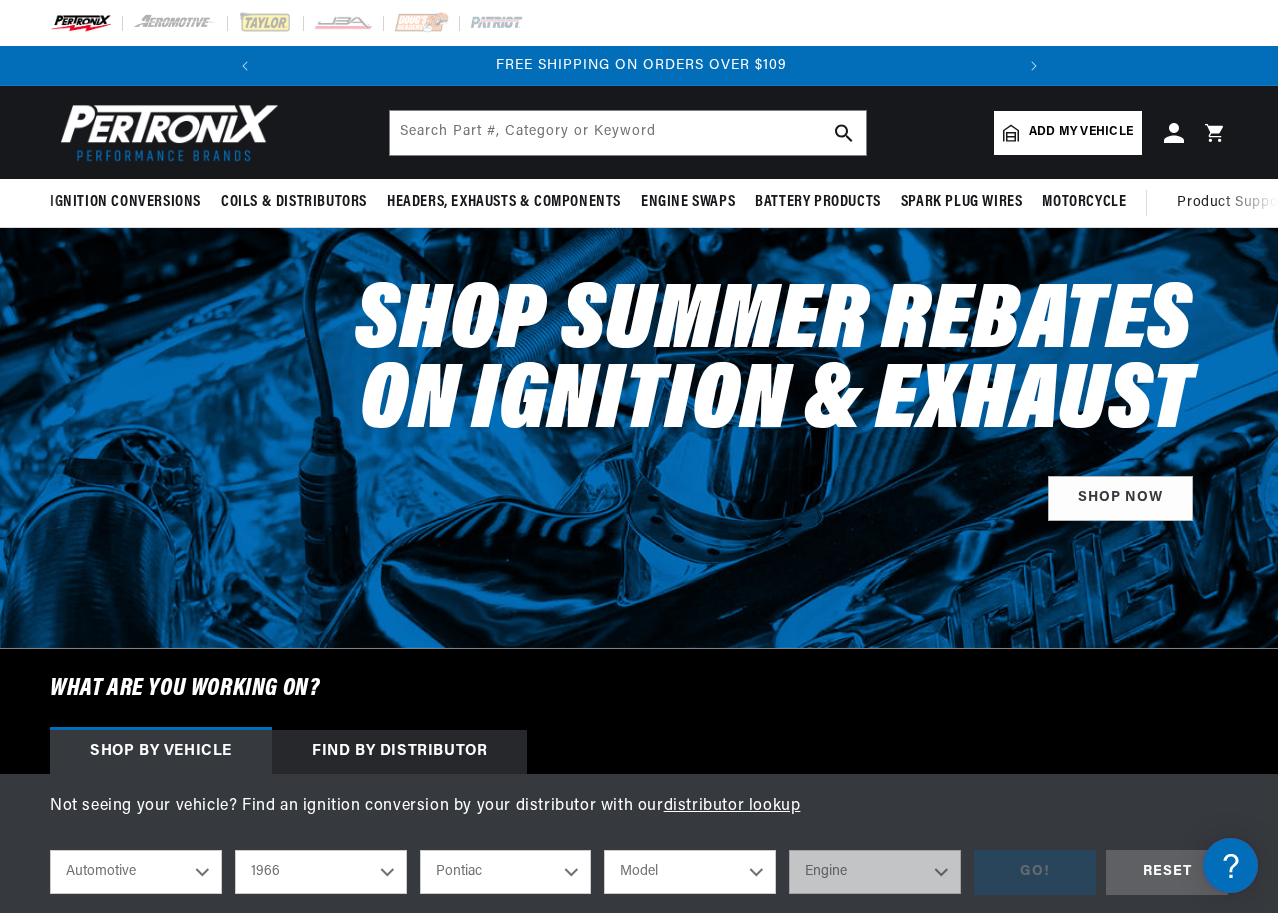 select on "GTO" 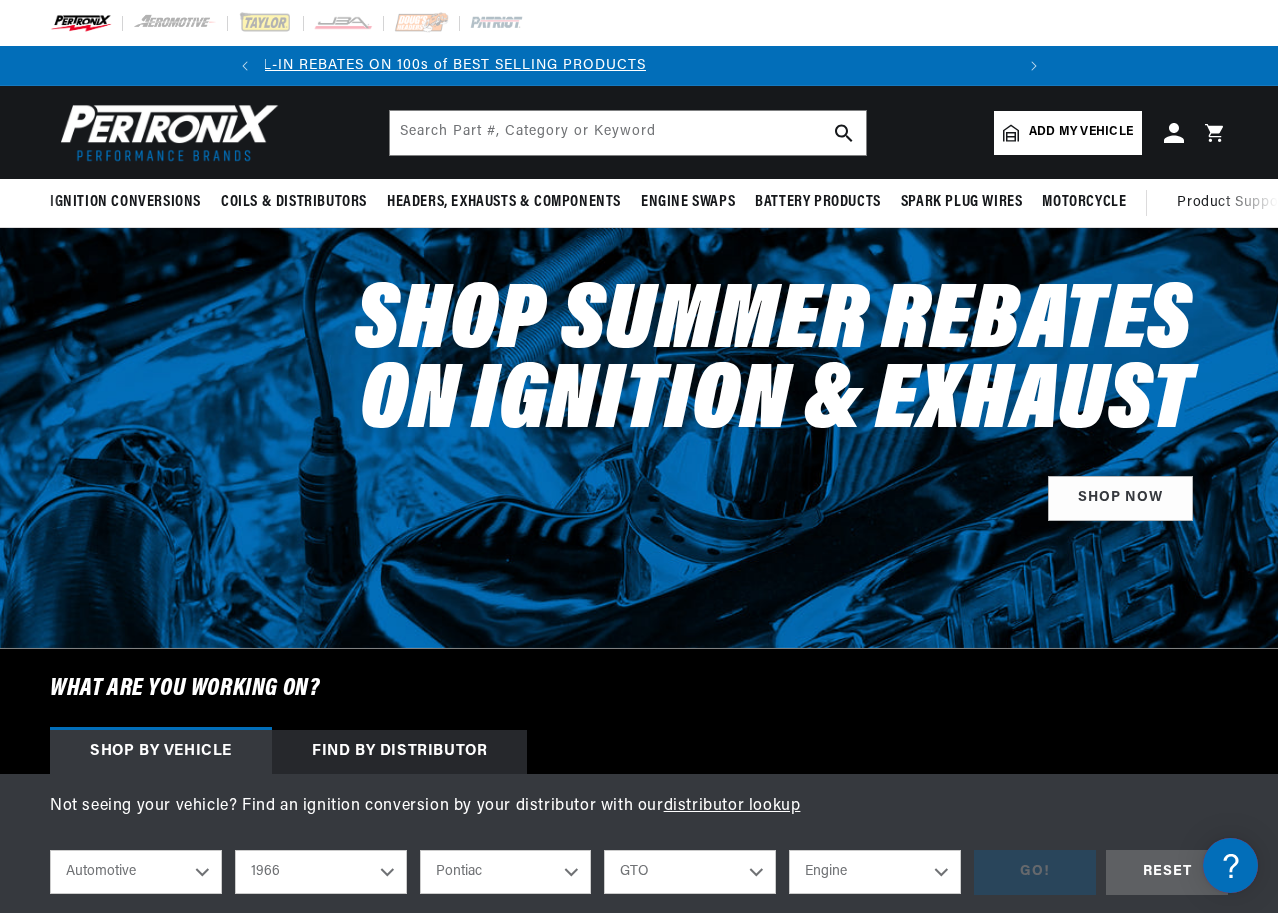 scroll, scrollTop: 0, scrollLeft: 0, axis: both 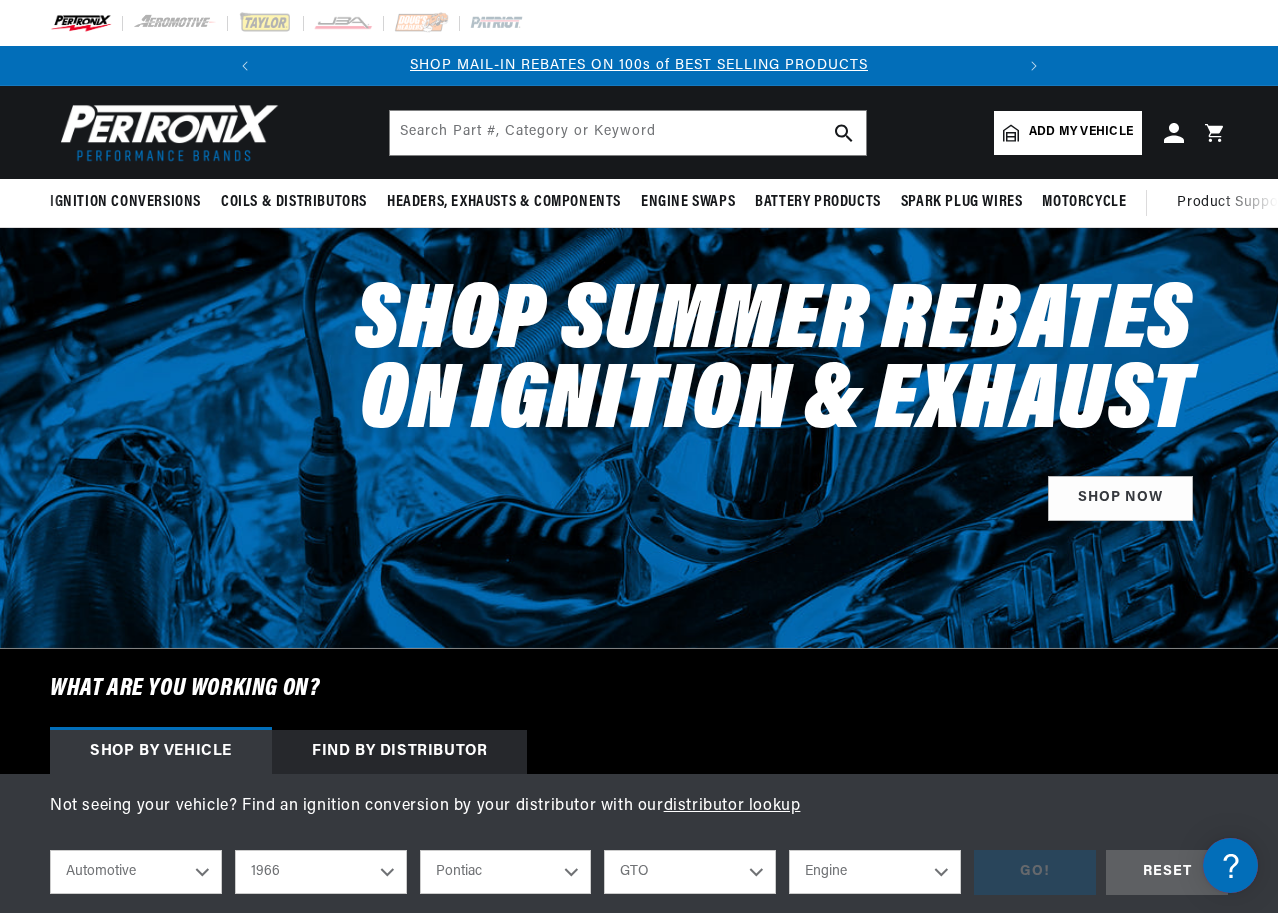 click on "Engine
6.6L
7.5L
389cid / 6.4L" at bounding box center [875, 872] 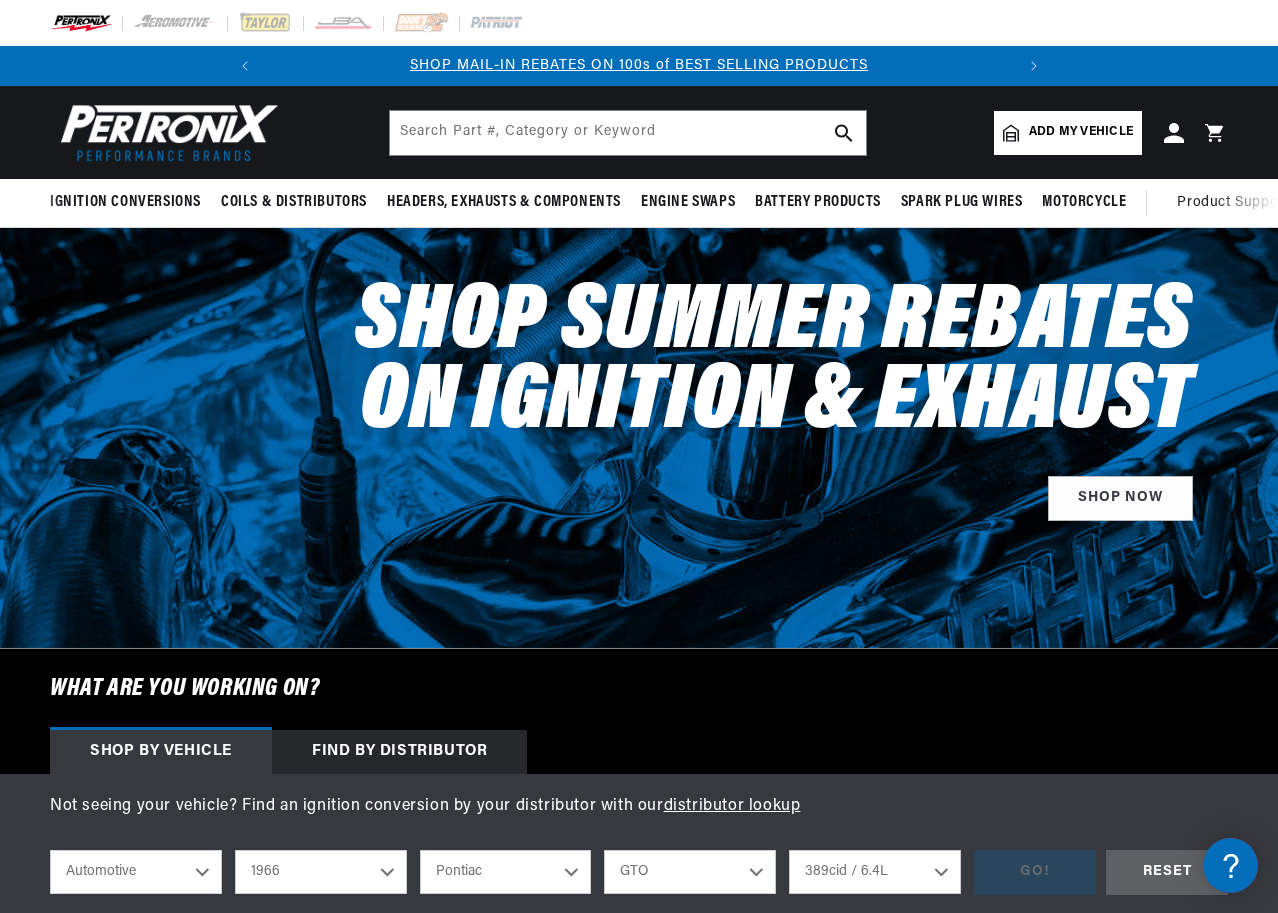 click on "Engine
6.6L
7.5L
389cid / 6.4L" at bounding box center [875, 872] 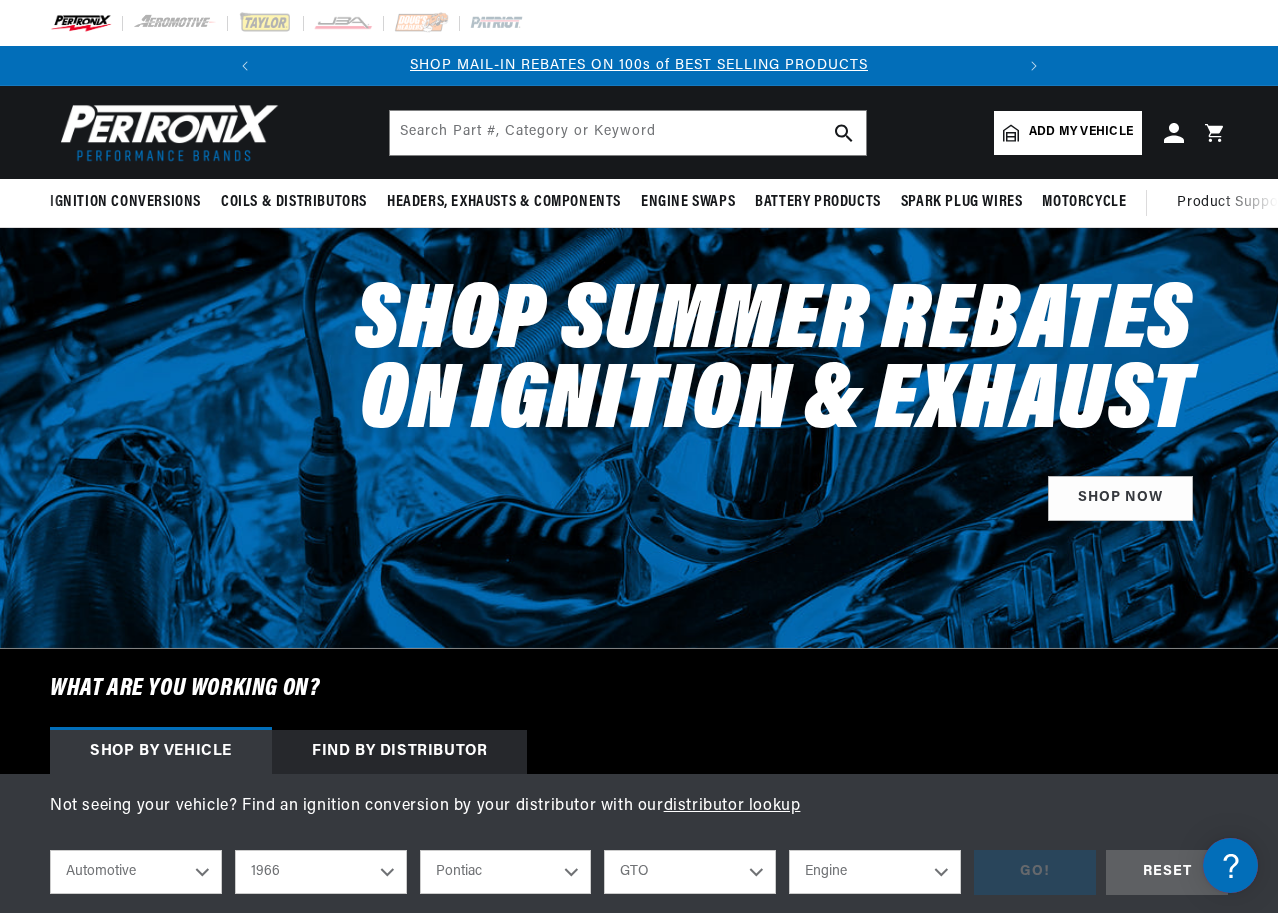 select on "389cid-6.4L" 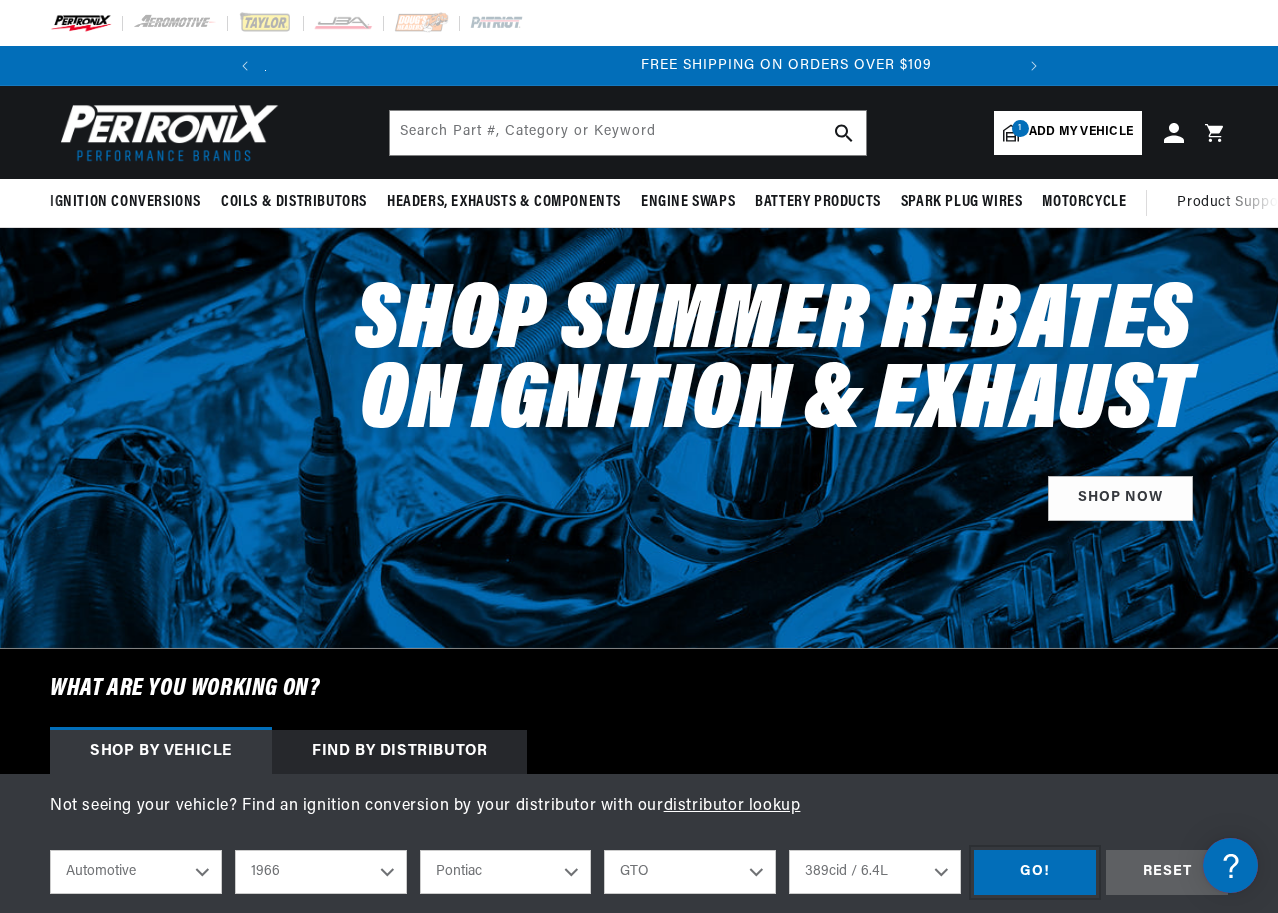 scroll, scrollTop: 0, scrollLeft: 747, axis: horizontal 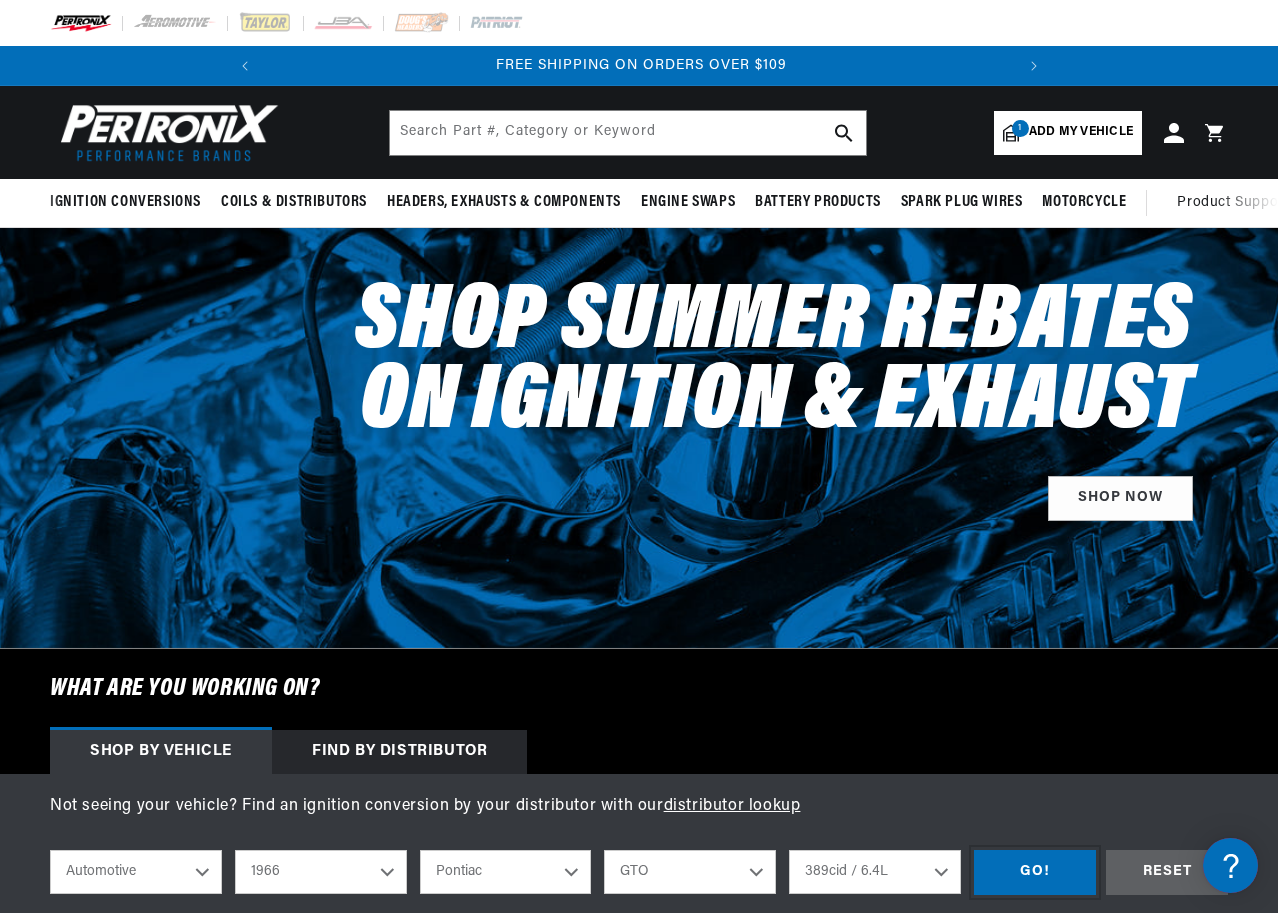 click on "GO!" at bounding box center (1035, 872) 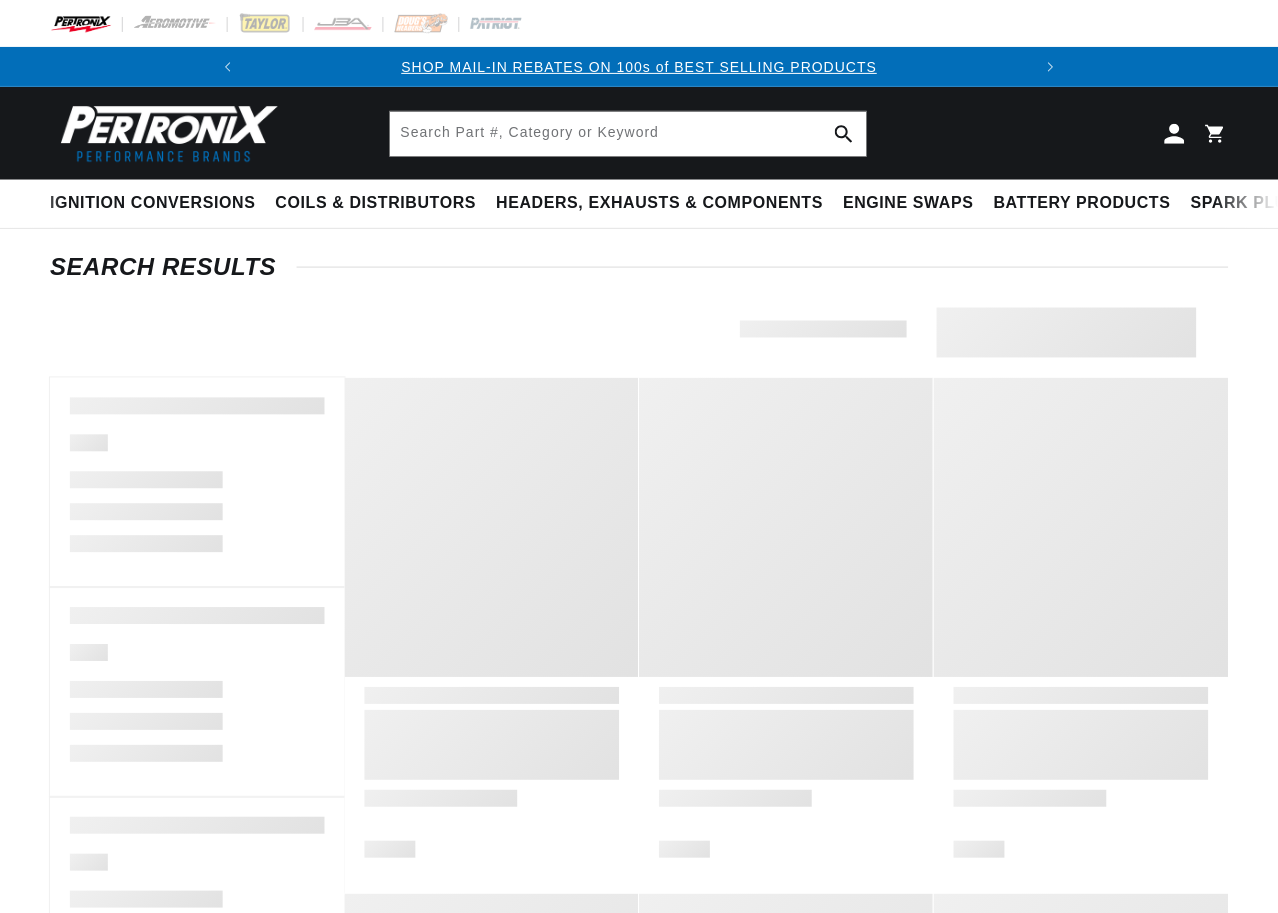 scroll, scrollTop: 0, scrollLeft: 0, axis: both 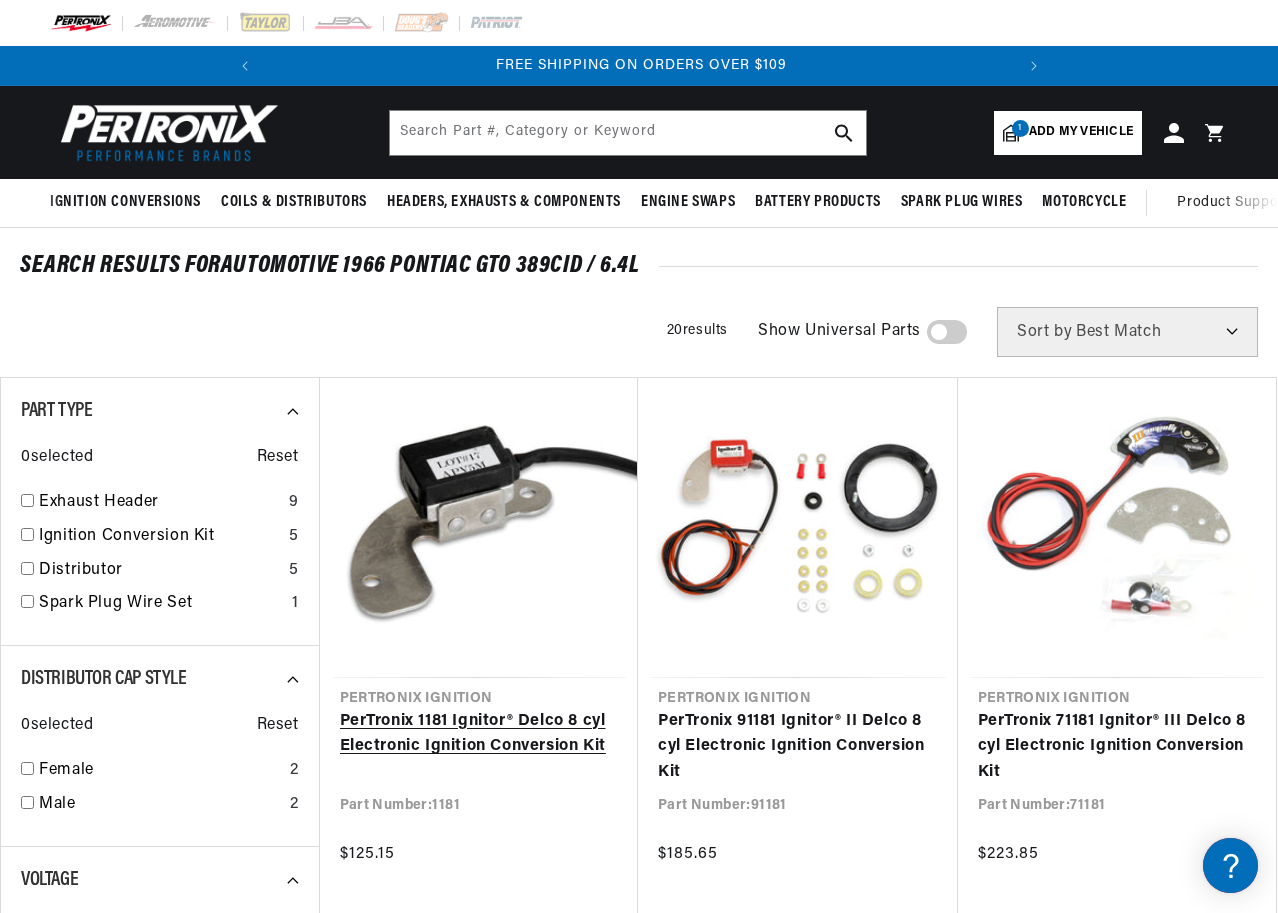 click on "PerTronix 1181 Ignitor® Delco 8 cyl Electronic Ignition Conversion Kit" at bounding box center (479, 734) 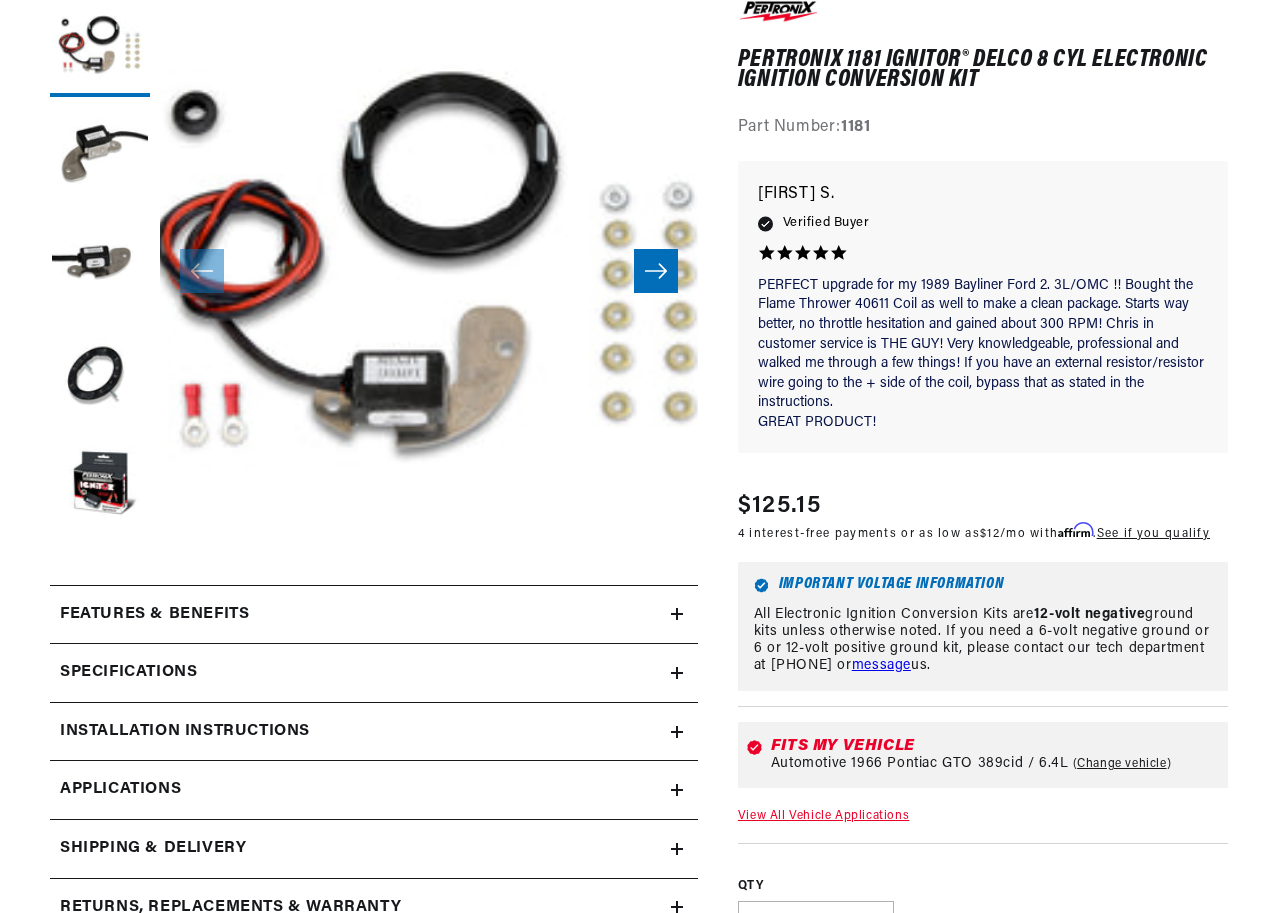 scroll, scrollTop: 304, scrollLeft: 0, axis: vertical 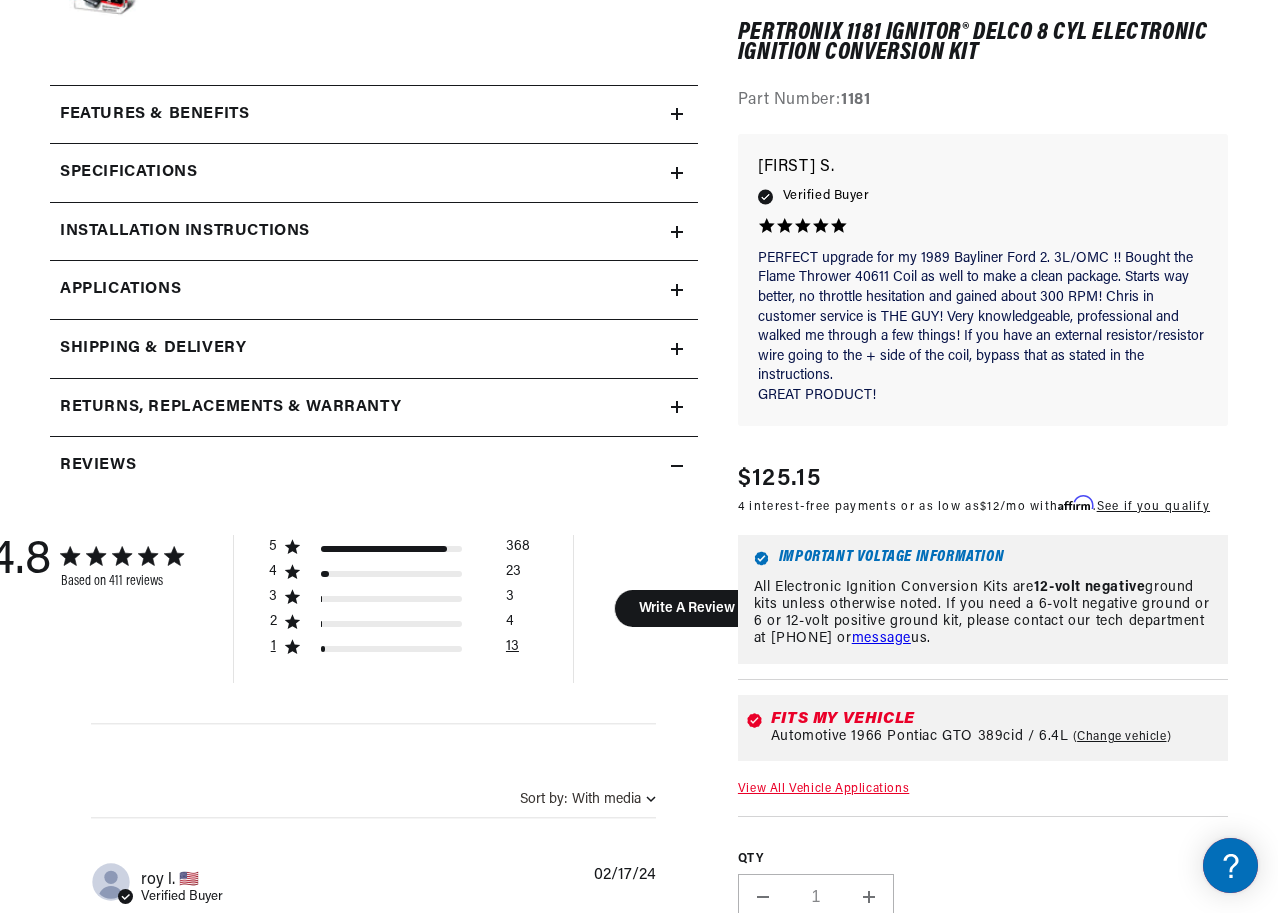 click on "13" at bounding box center [512, 650] 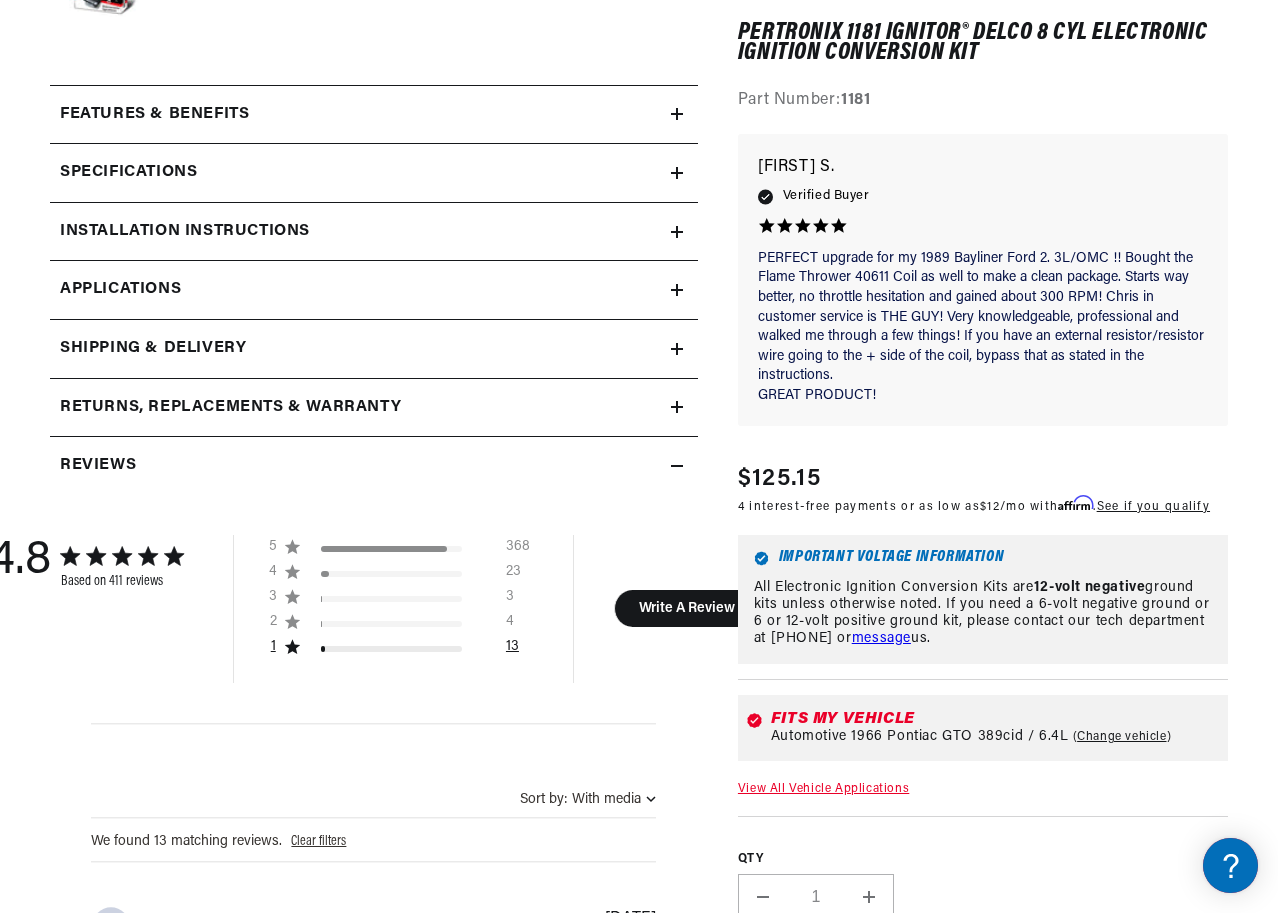 scroll, scrollTop: 0, scrollLeft: 709, axis: horizontal 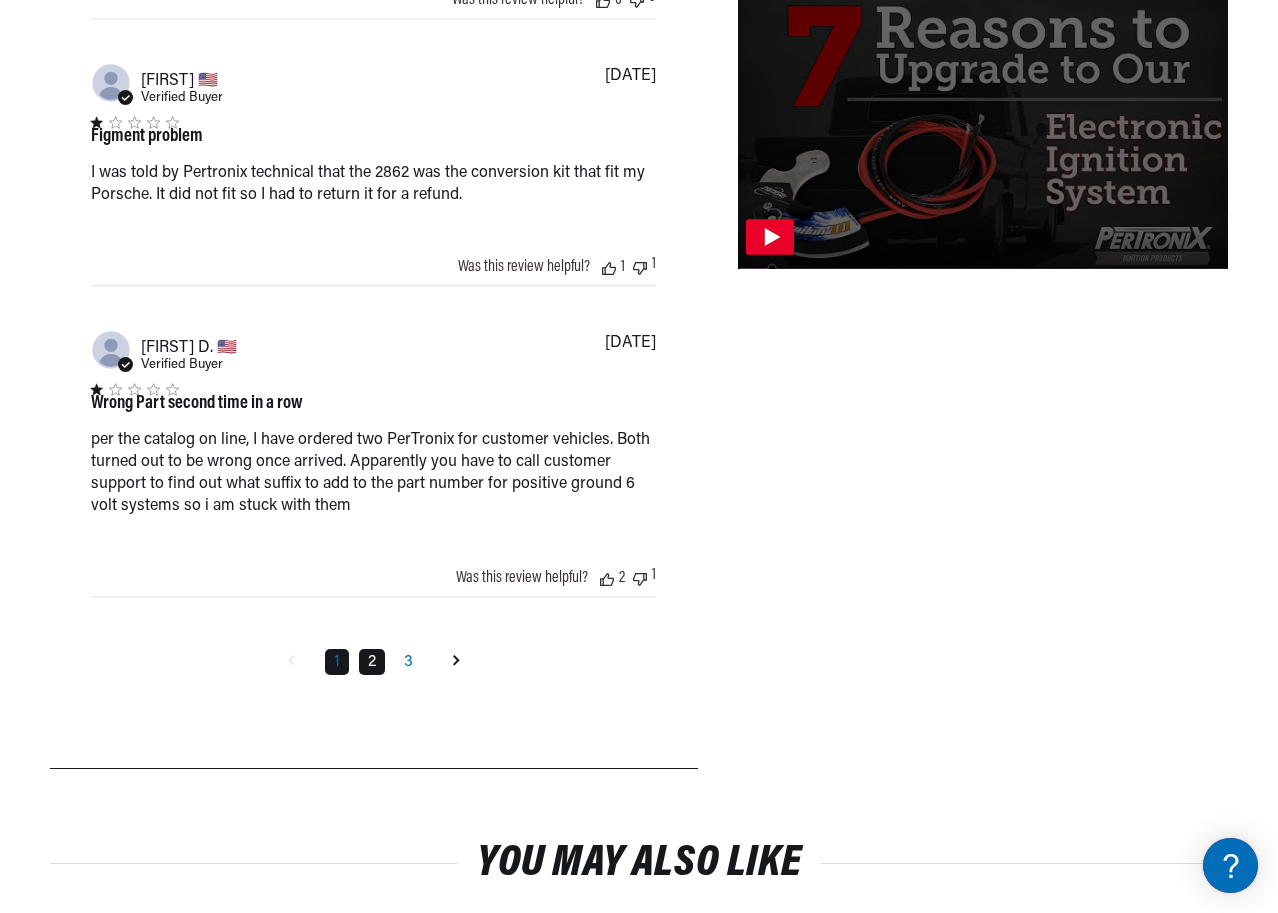 click on "2" at bounding box center (372, 662) 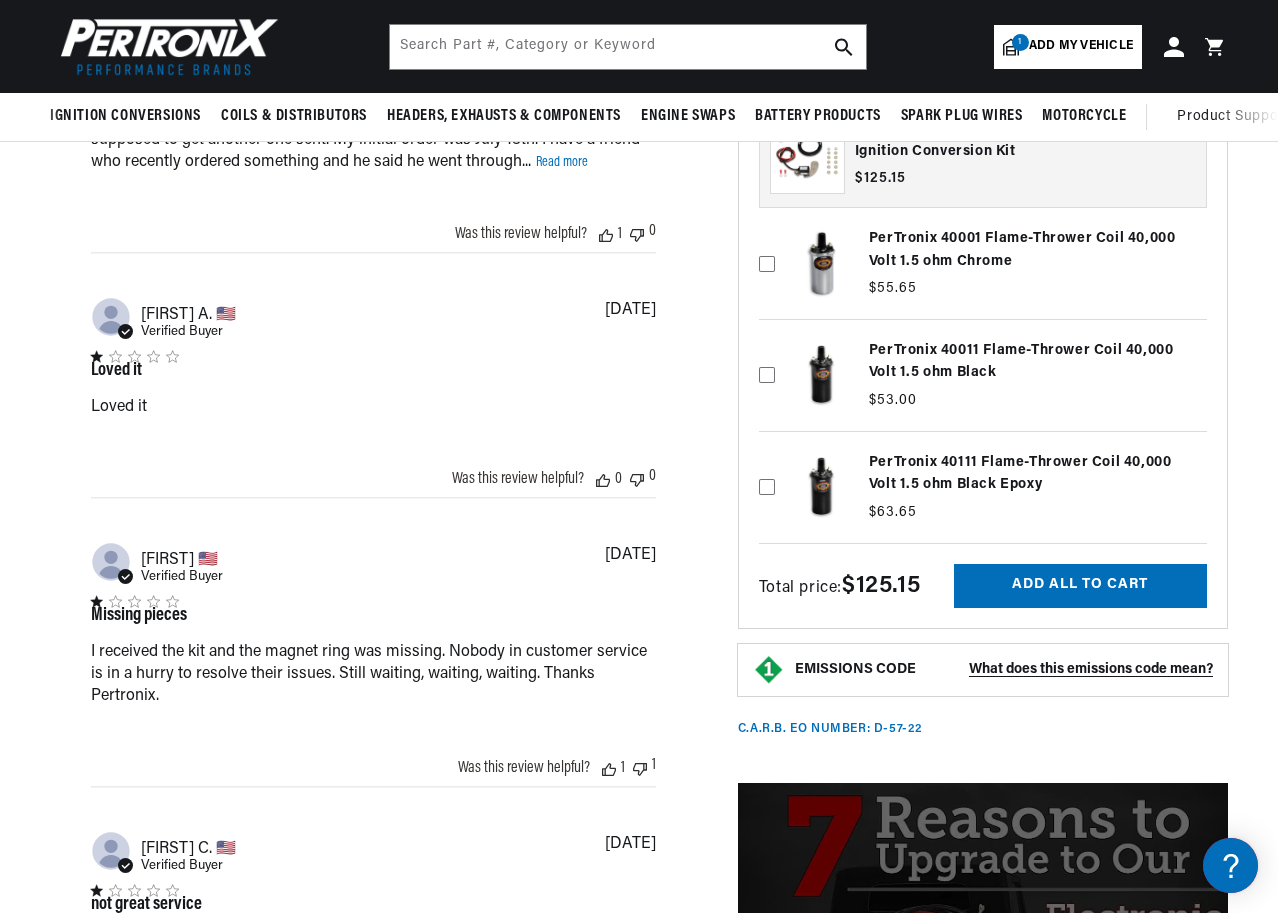 scroll, scrollTop: 1672, scrollLeft: 0, axis: vertical 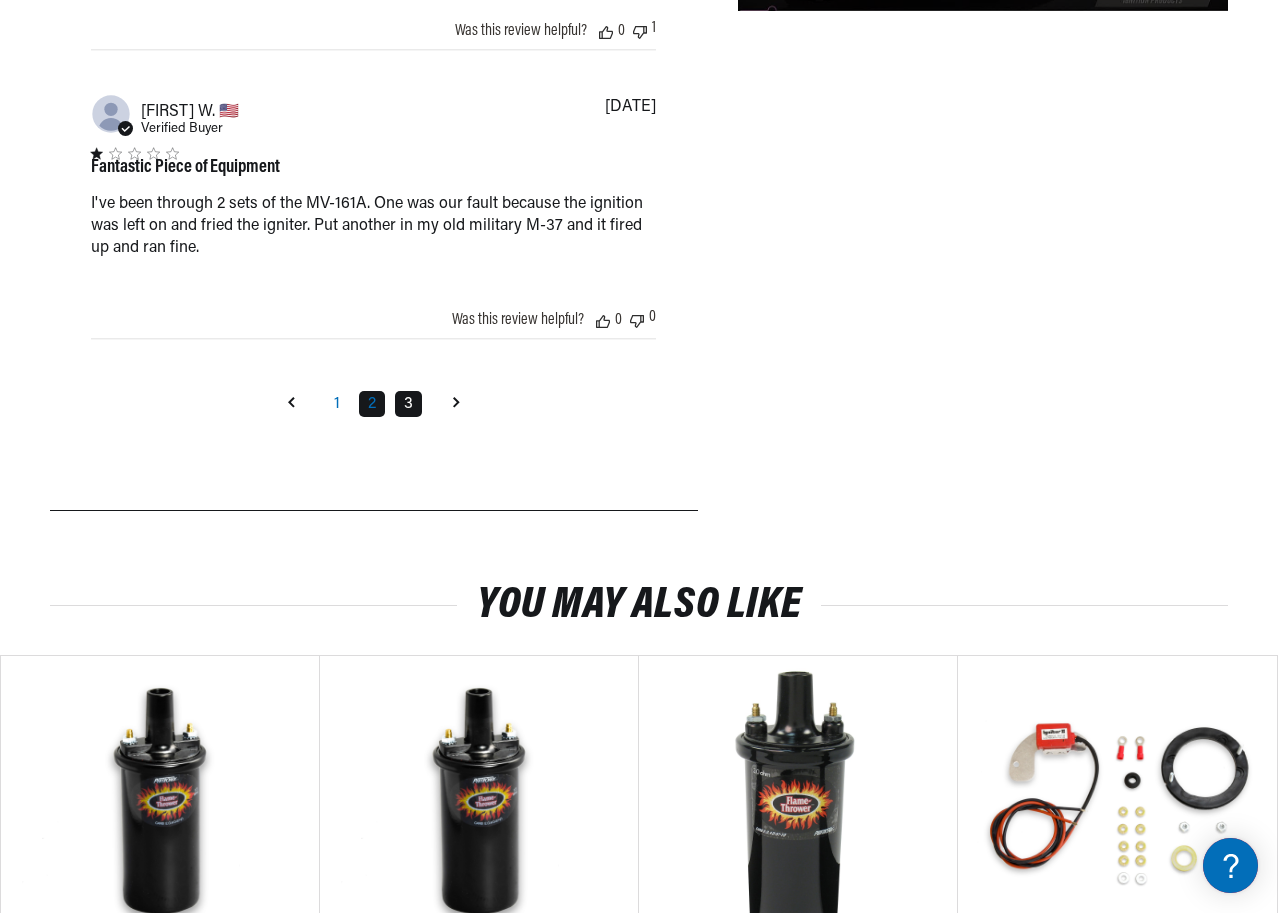 click on "3" at bounding box center (408, 404) 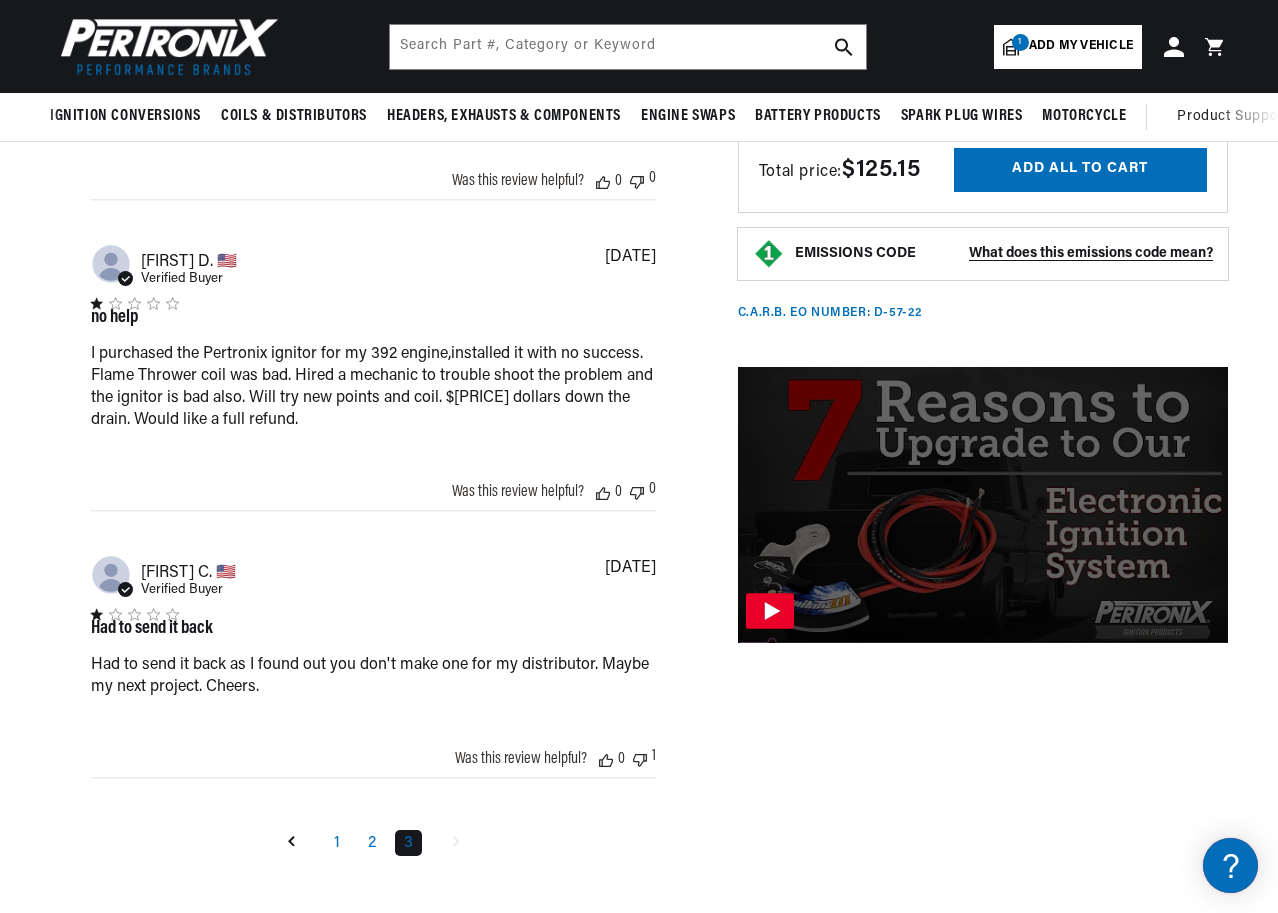 scroll, scrollTop: 1672, scrollLeft: 0, axis: vertical 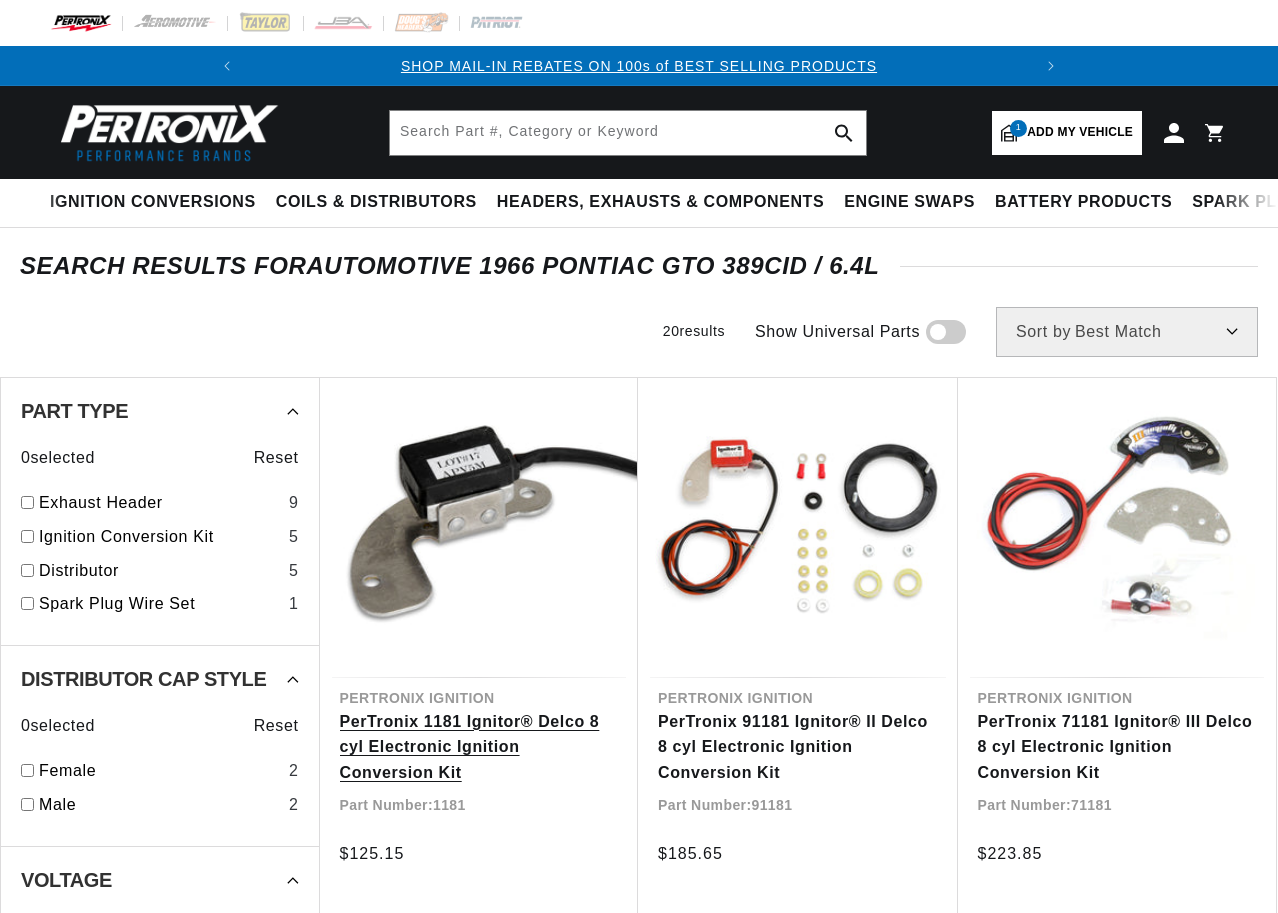 click on "PerTronix 1181 Ignitor® Delco 8 cyl Electronic Ignition Conversion Kit" at bounding box center [479, 747] 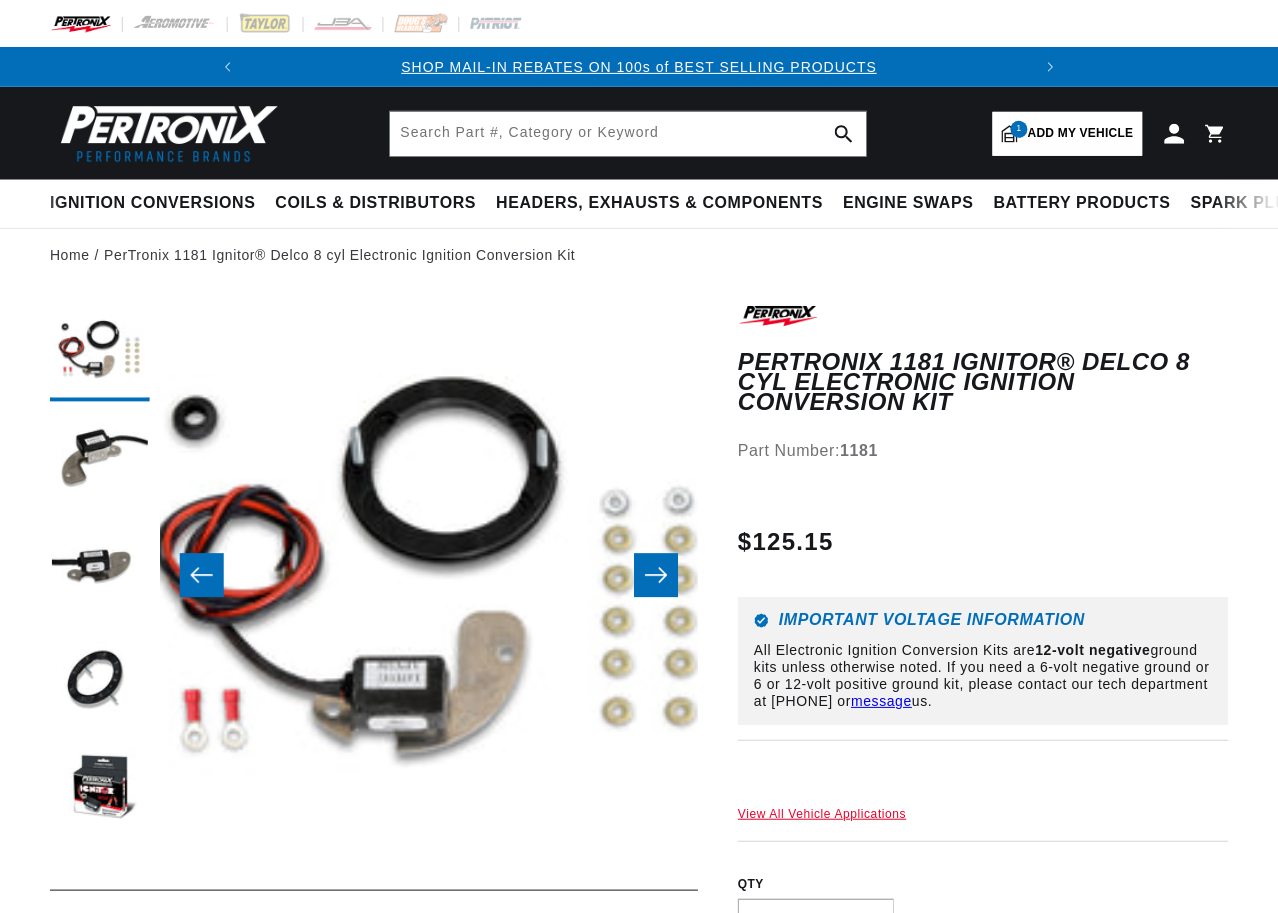 scroll, scrollTop: 0, scrollLeft: 0, axis: both 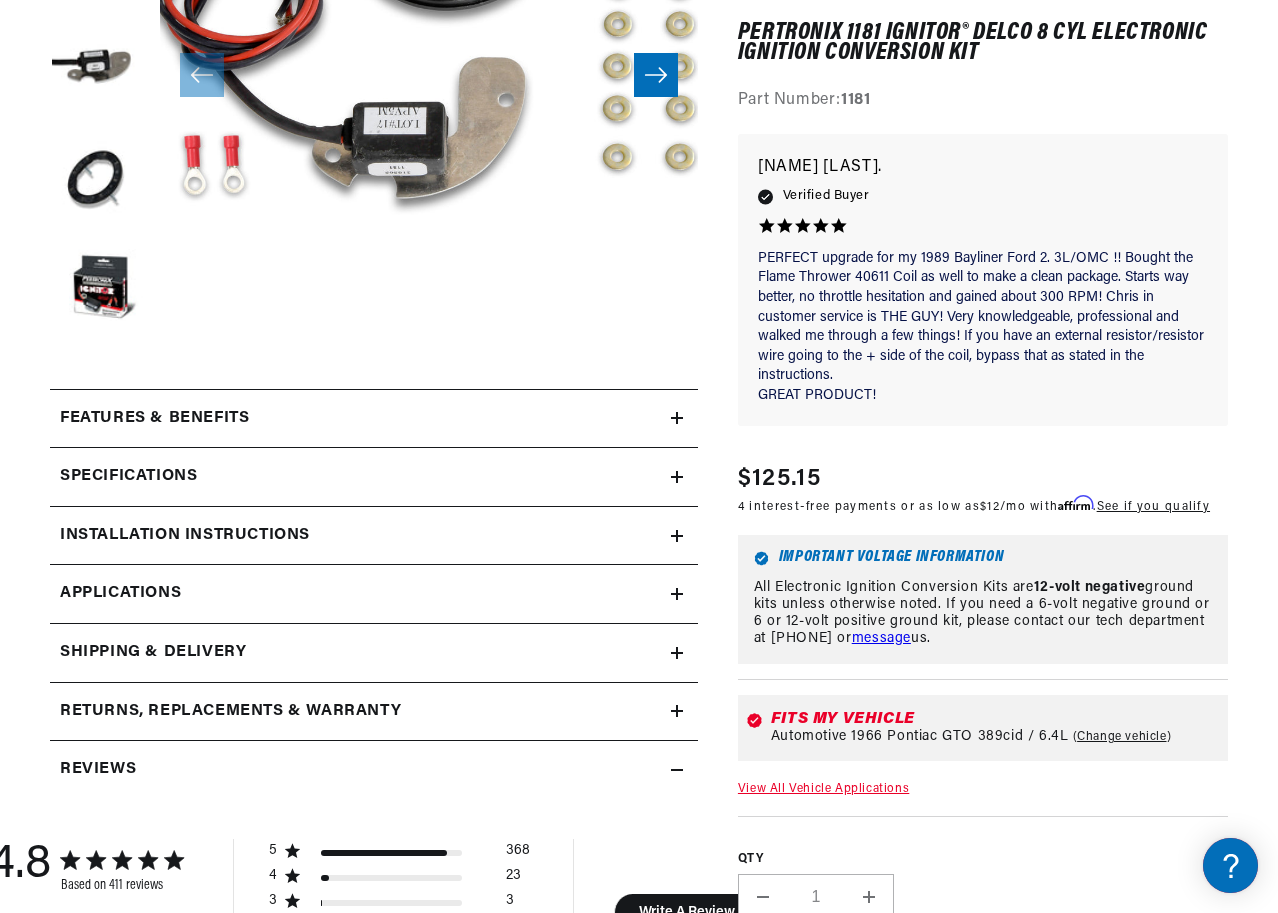 click 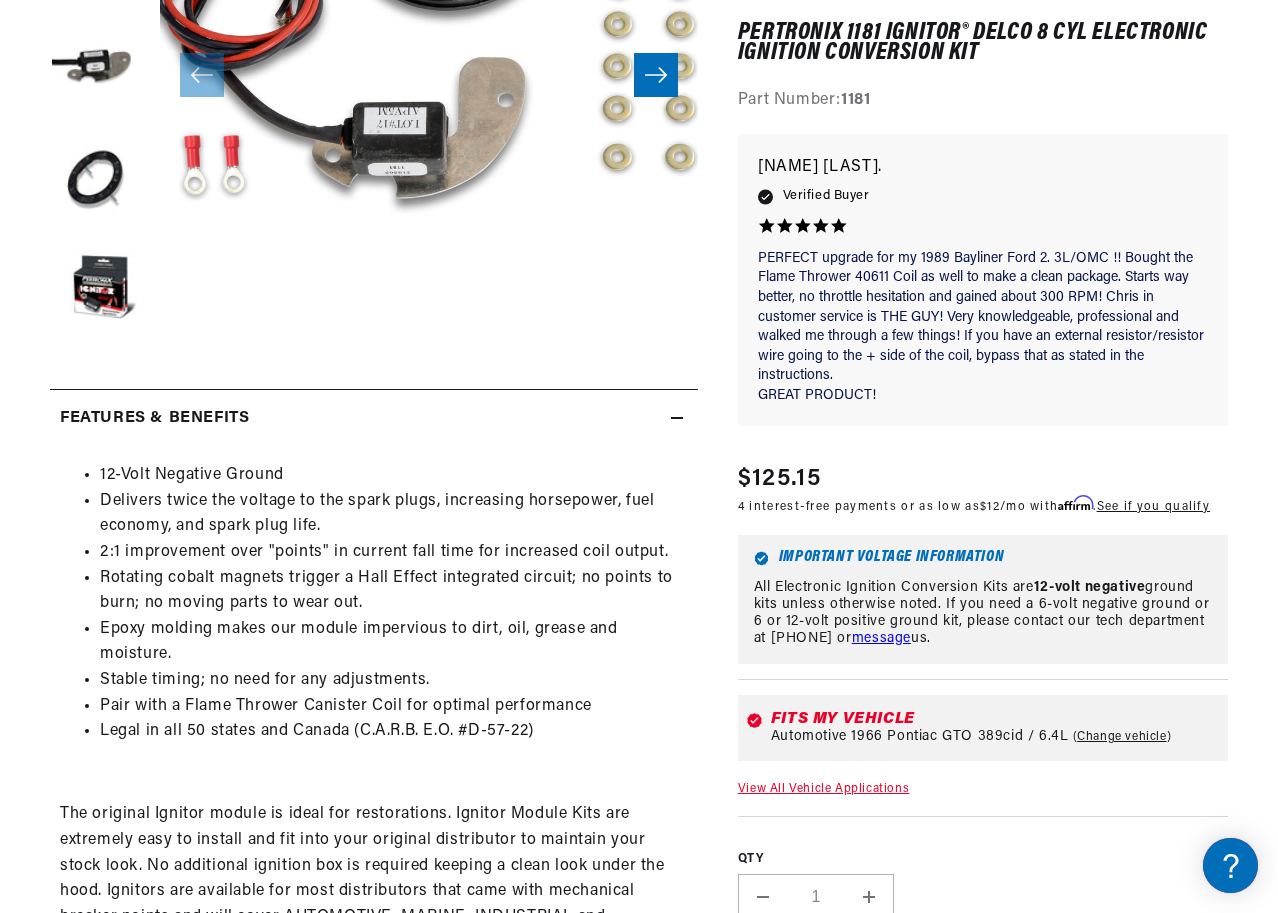 scroll, scrollTop: 0, scrollLeft: 747, axis: horizontal 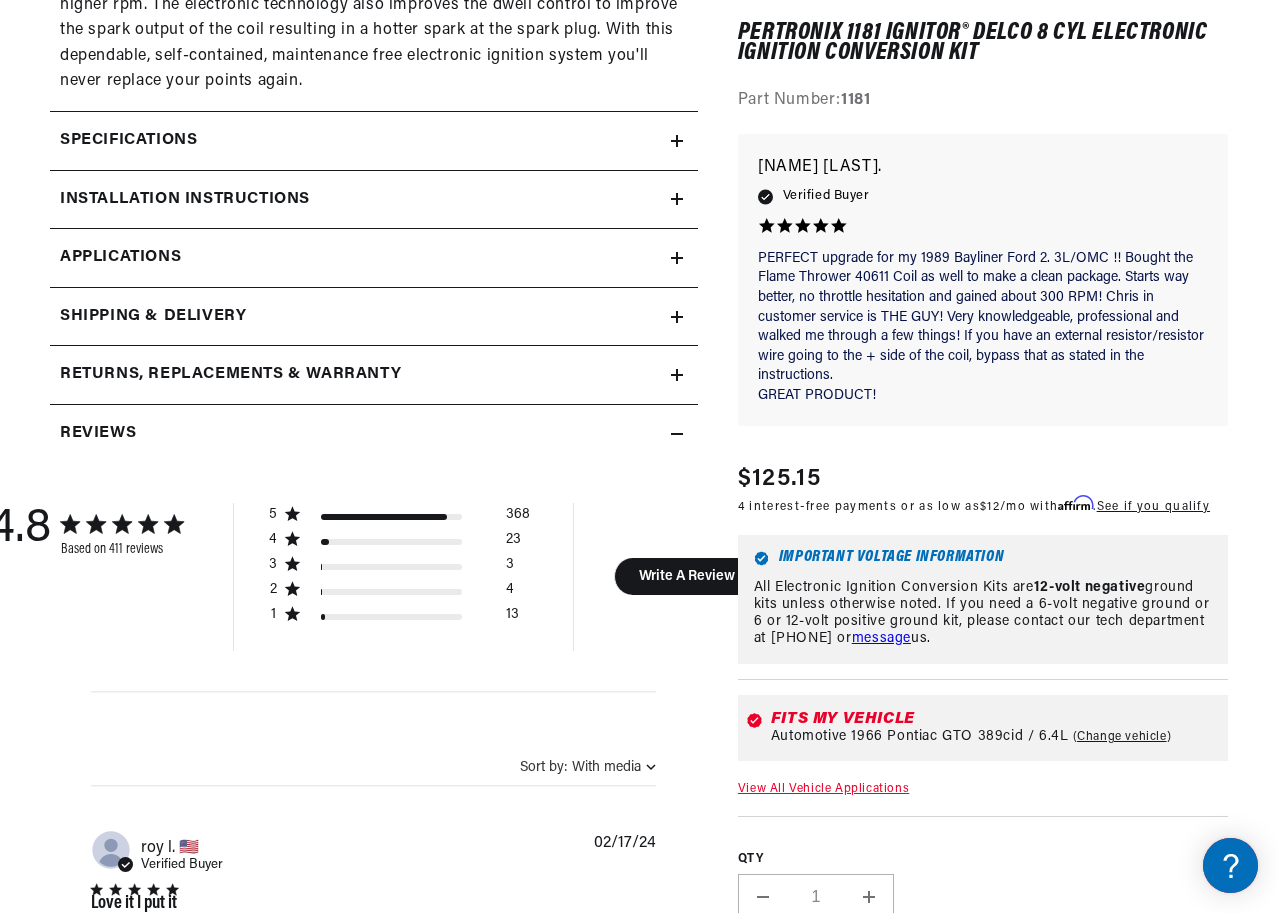 click 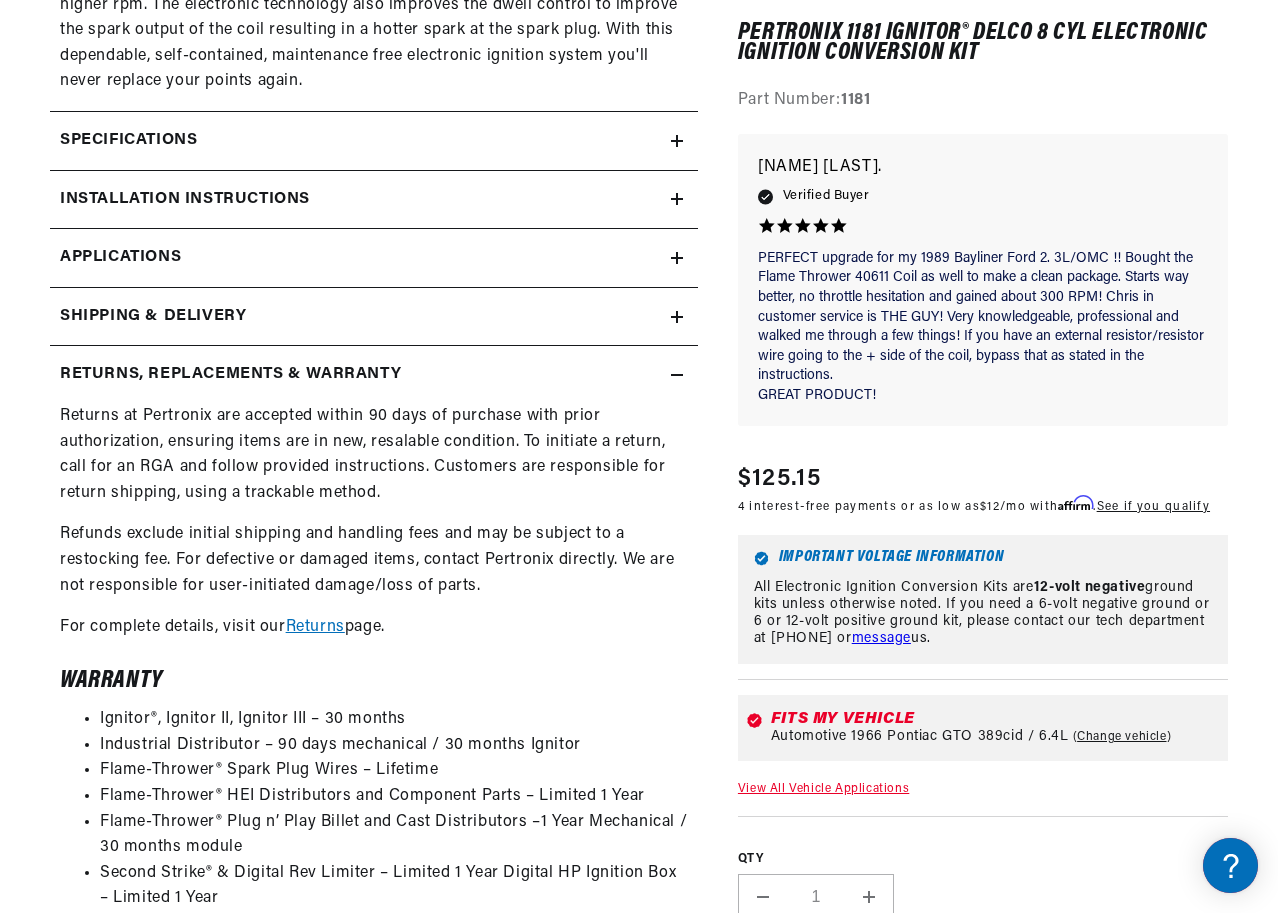 scroll, scrollTop: 0, scrollLeft: 747, axis: horizontal 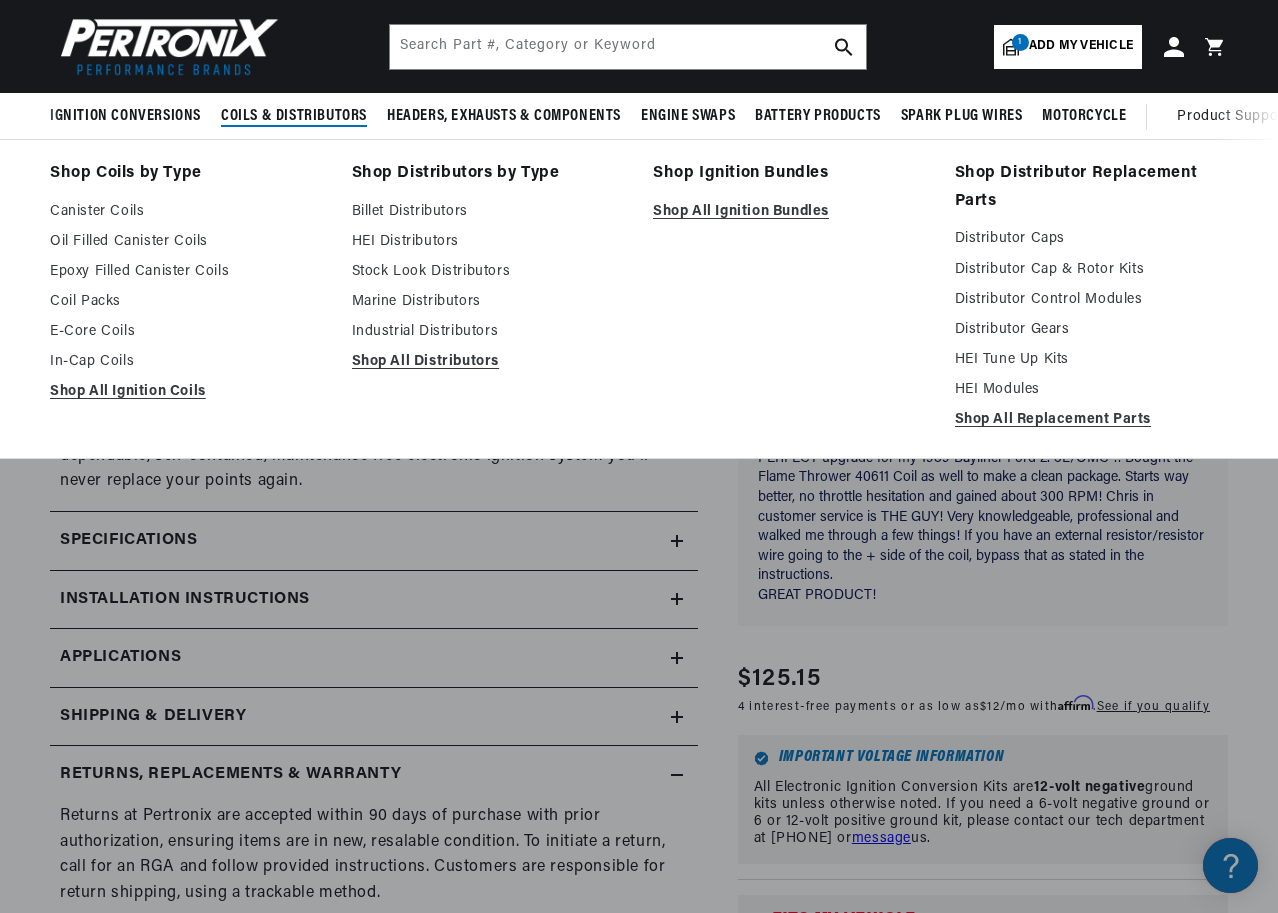 click on "Coils & Distributors" at bounding box center (294, 116) 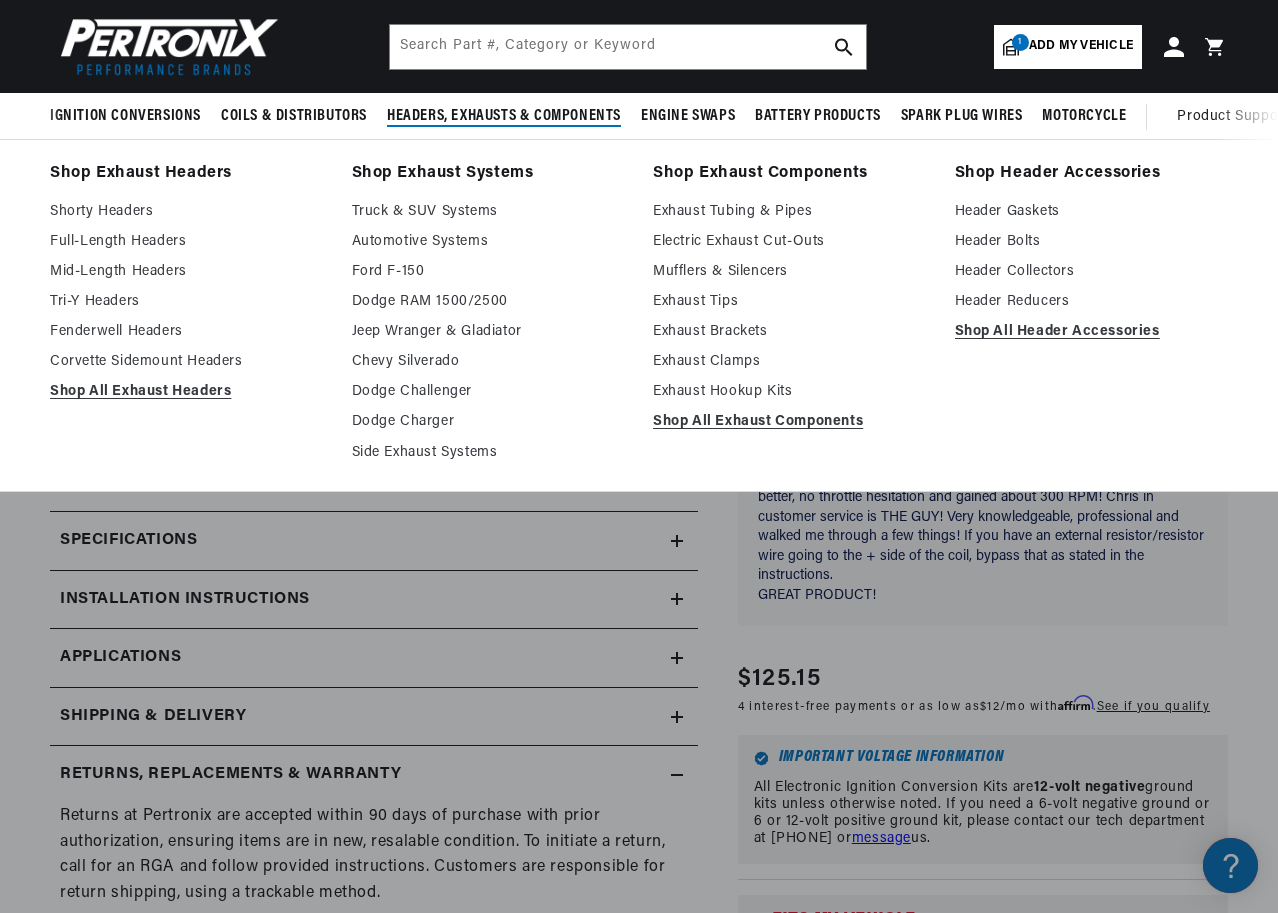 scroll, scrollTop: 0, scrollLeft: 747, axis: horizontal 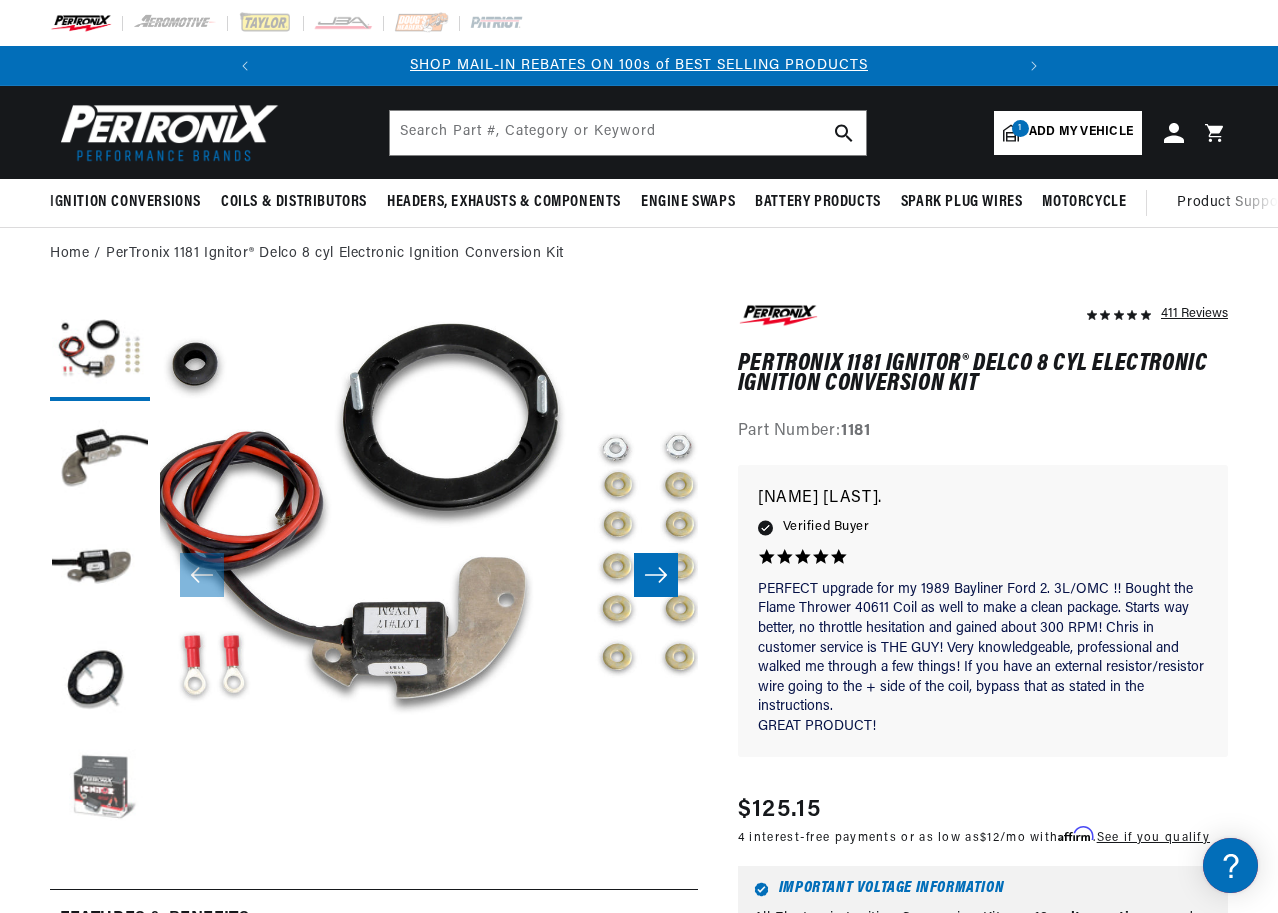 click at bounding box center [100, 791] 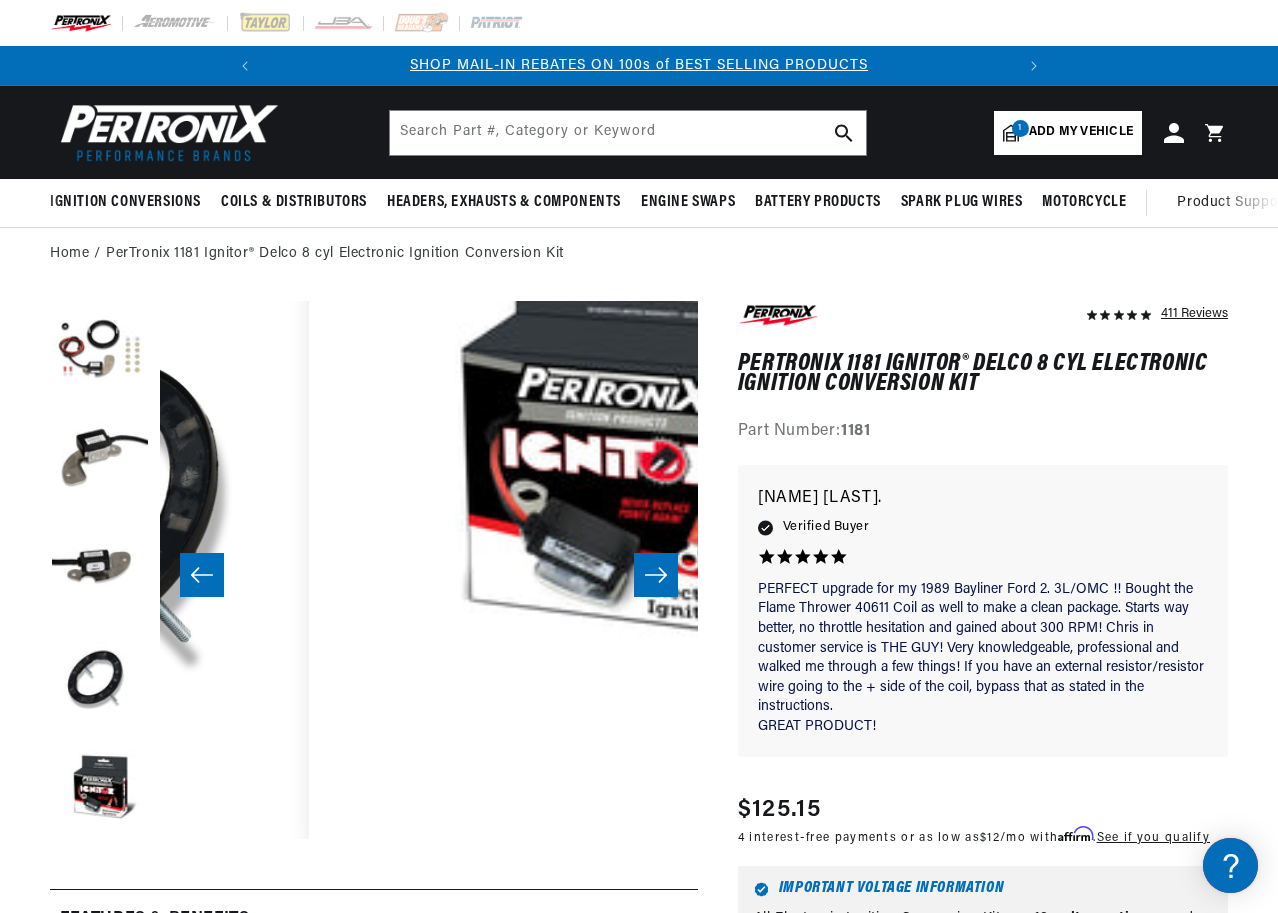 scroll, scrollTop: 53, scrollLeft: 2152, axis: both 